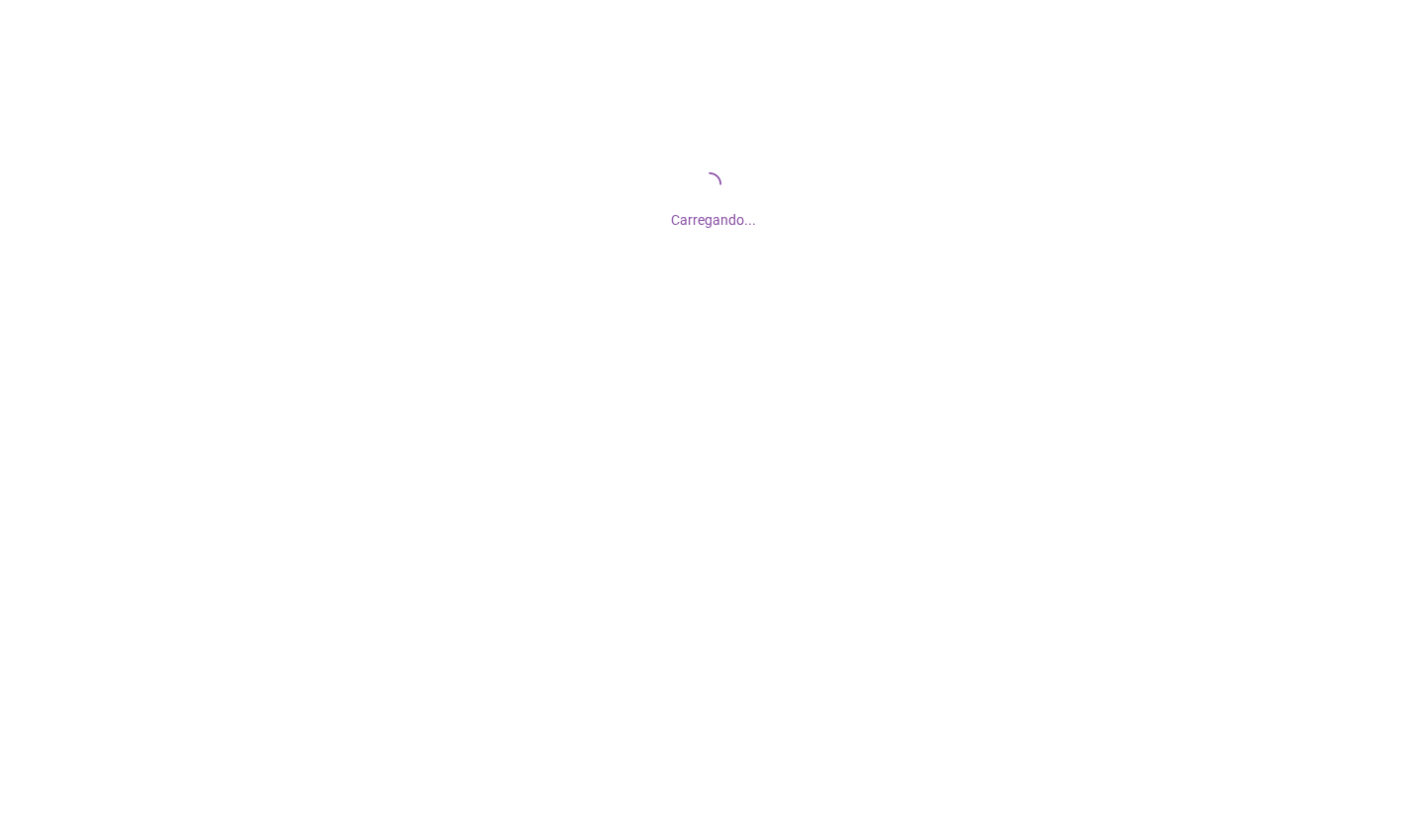 scroll, scrollTop: 0, scrollLeft: 0, axis: both 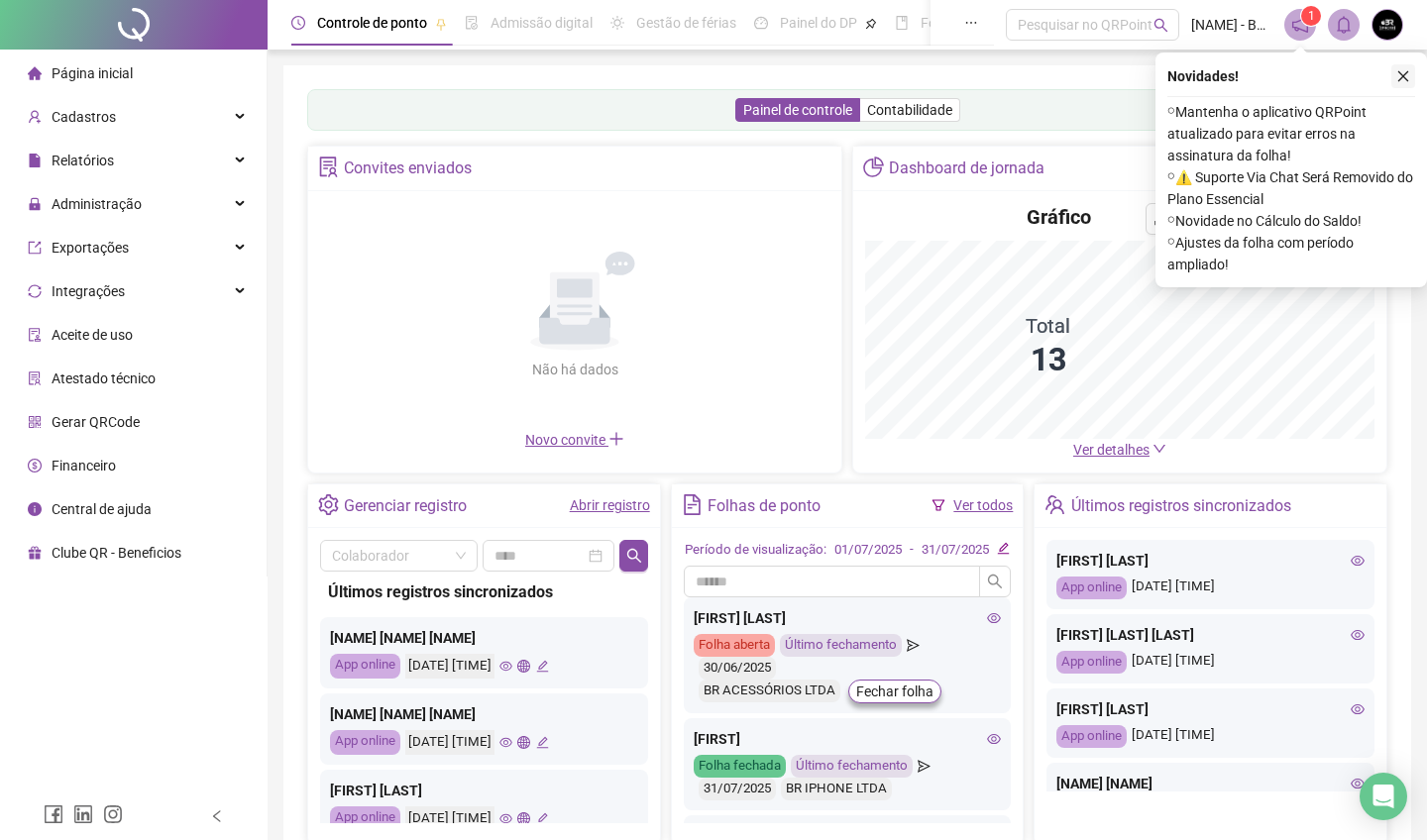 click at bounding box center [1403, 76] 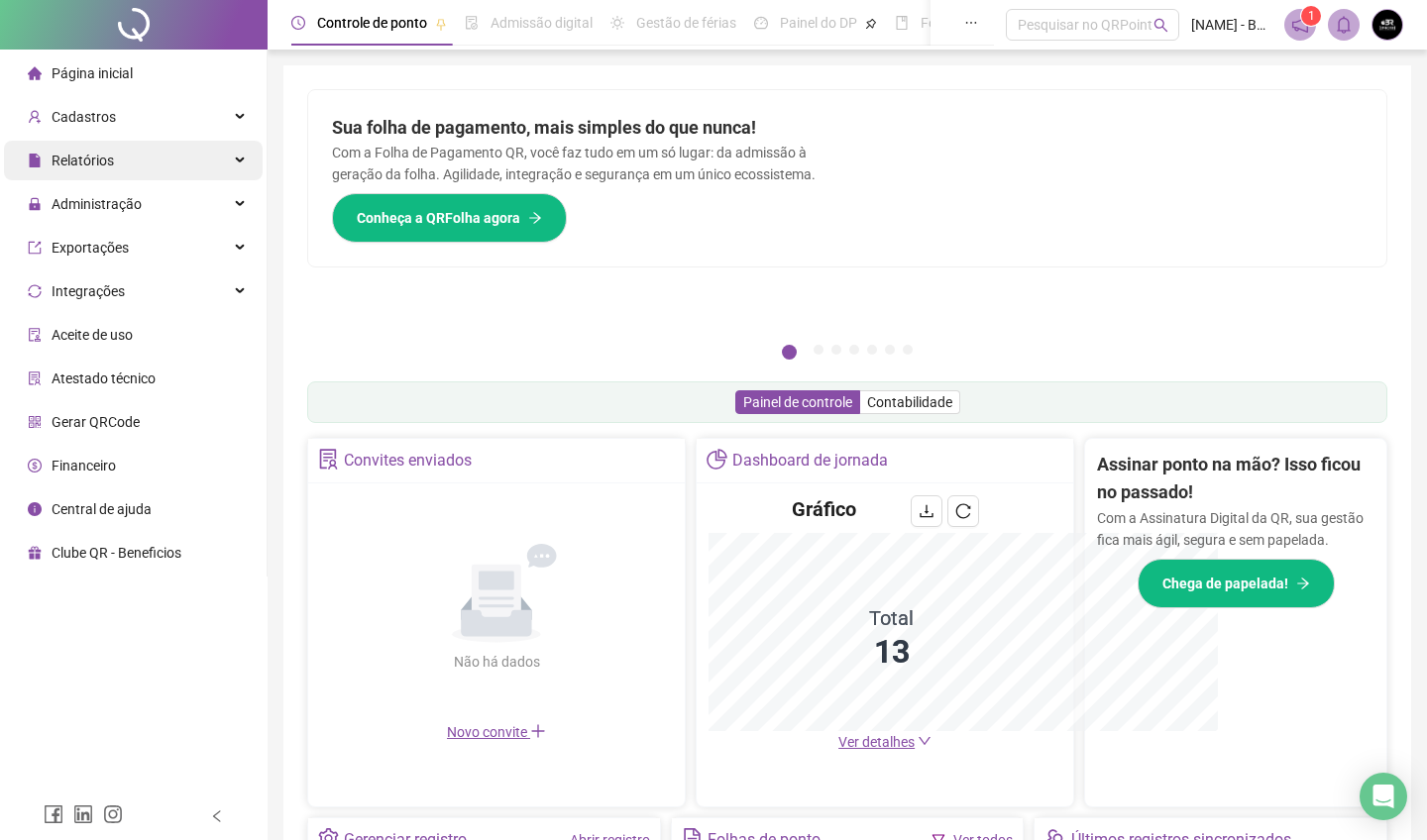 click on "Relatórios" at bounding box center [133, 160] 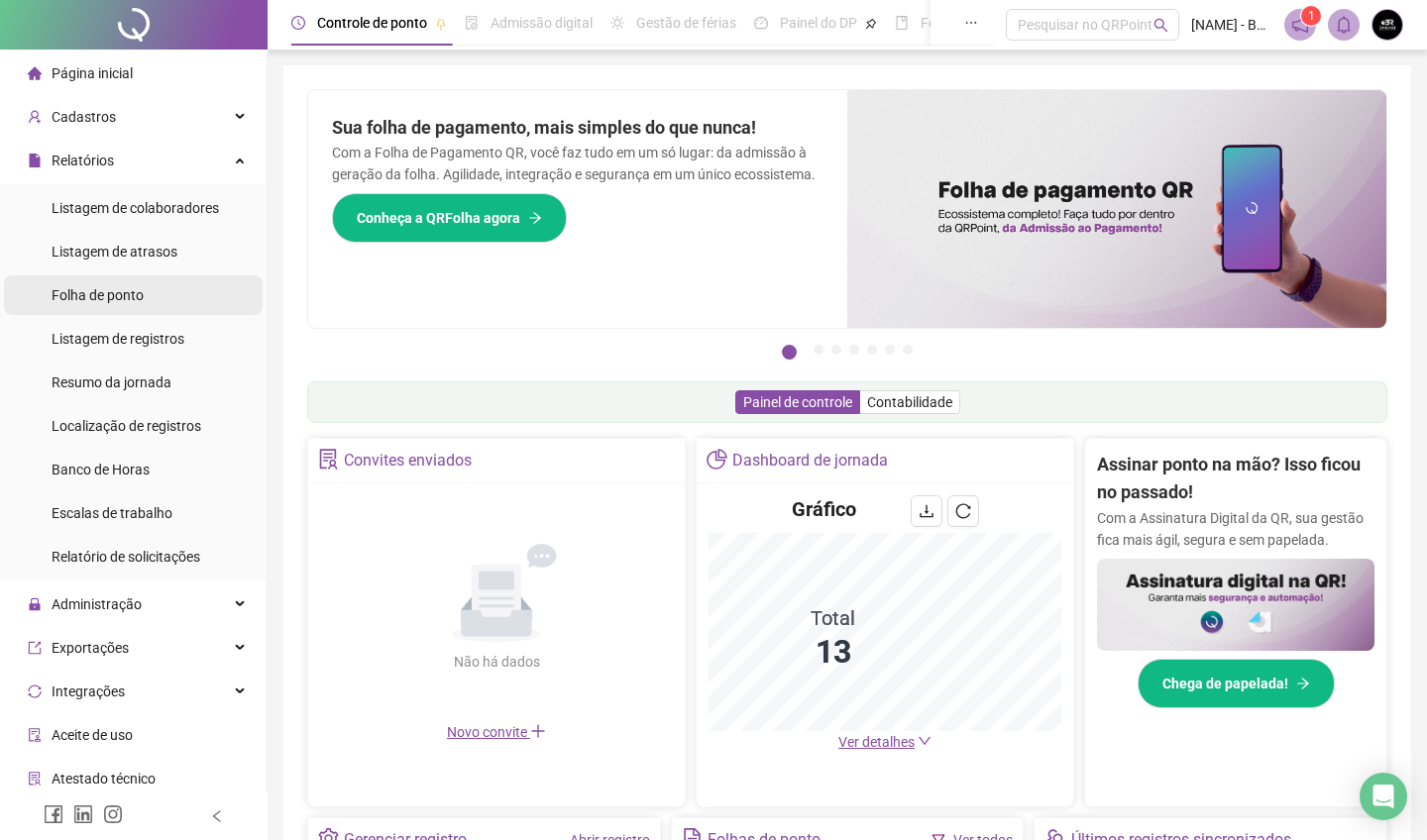 click on "Folha de ponto" at bounding box center (133, 295) 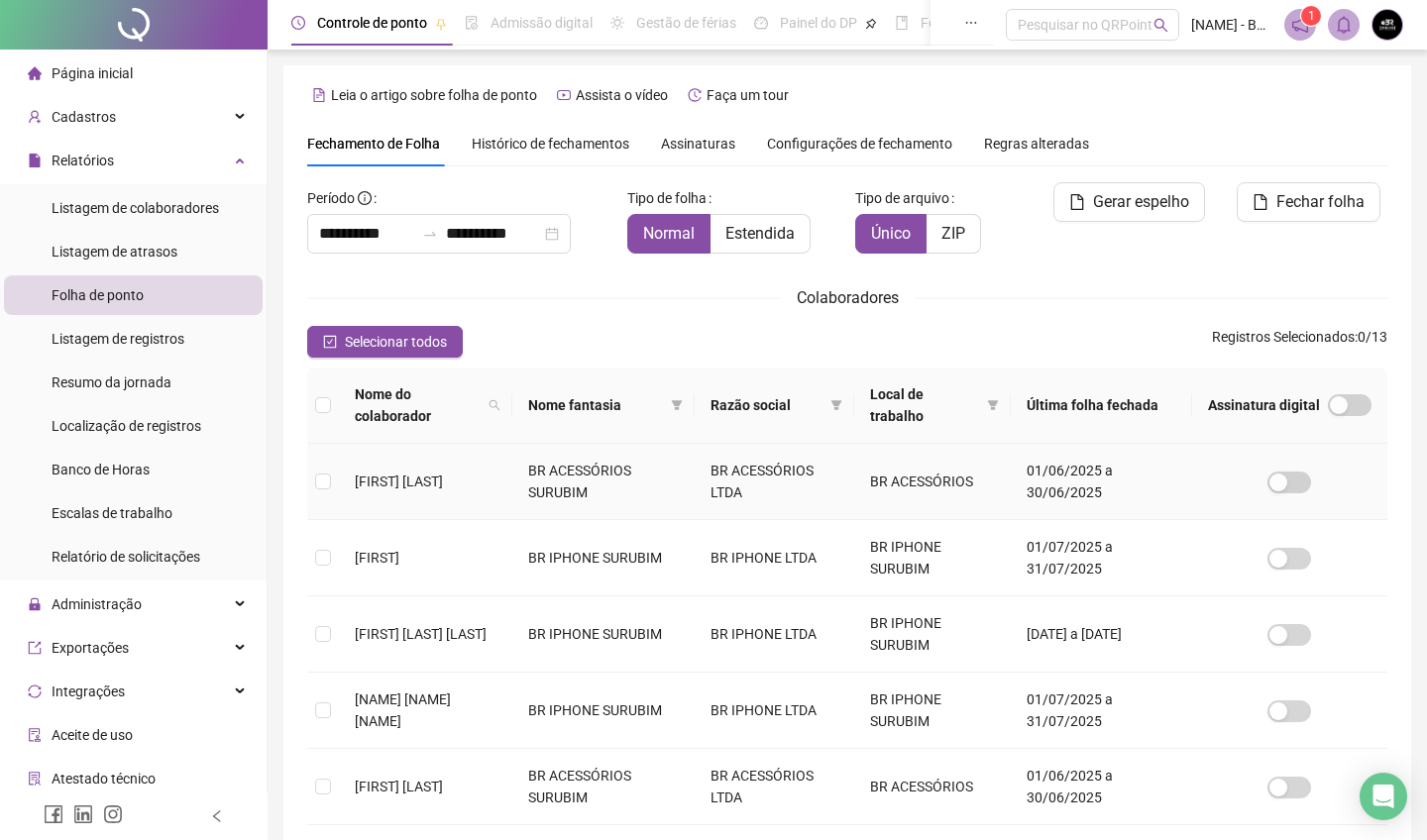 click on "BR ACESSÓRIOS SURUBIM" at bounding box center [604, 481] 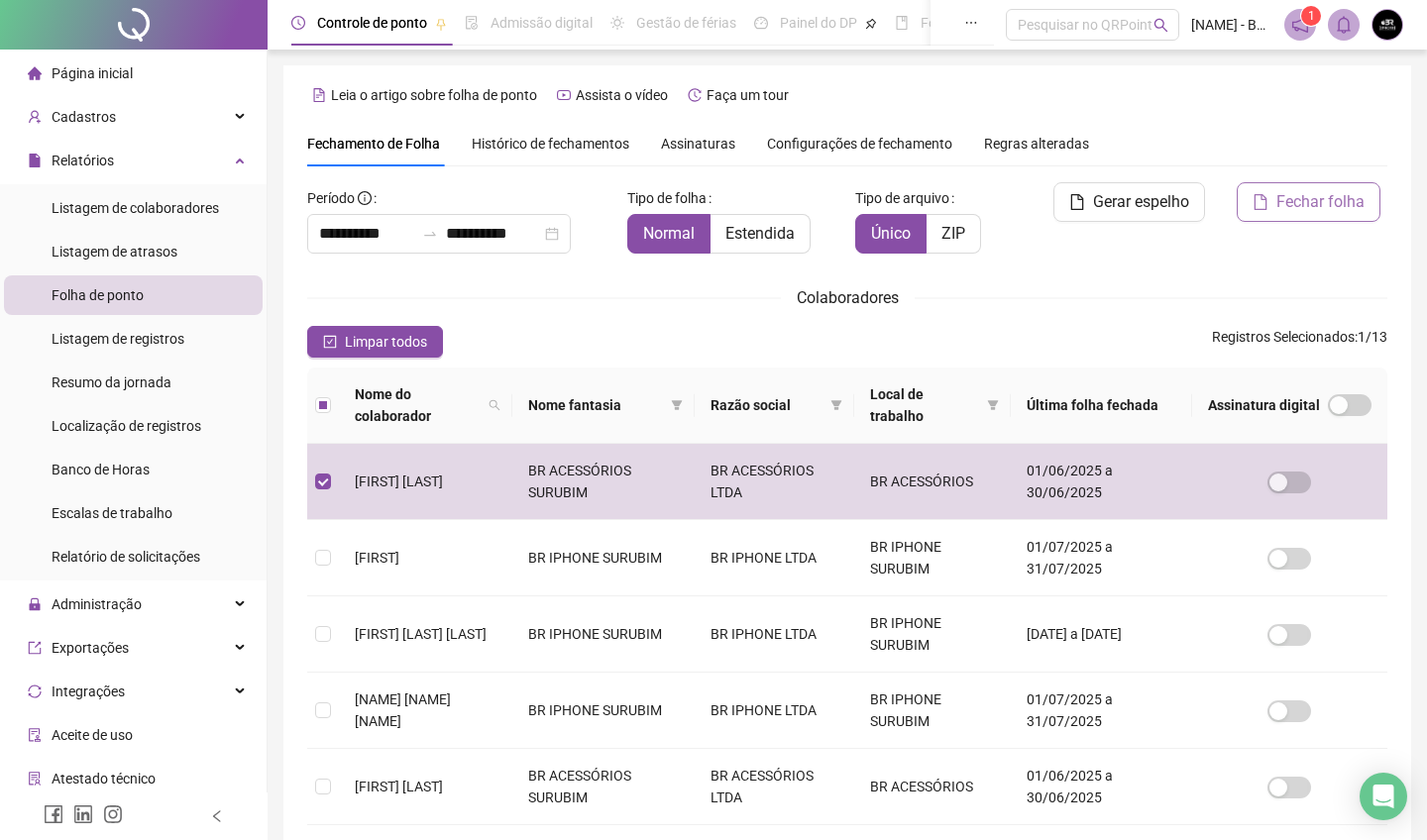 click on "Fechar folha" at bounding box center [1308, 202] 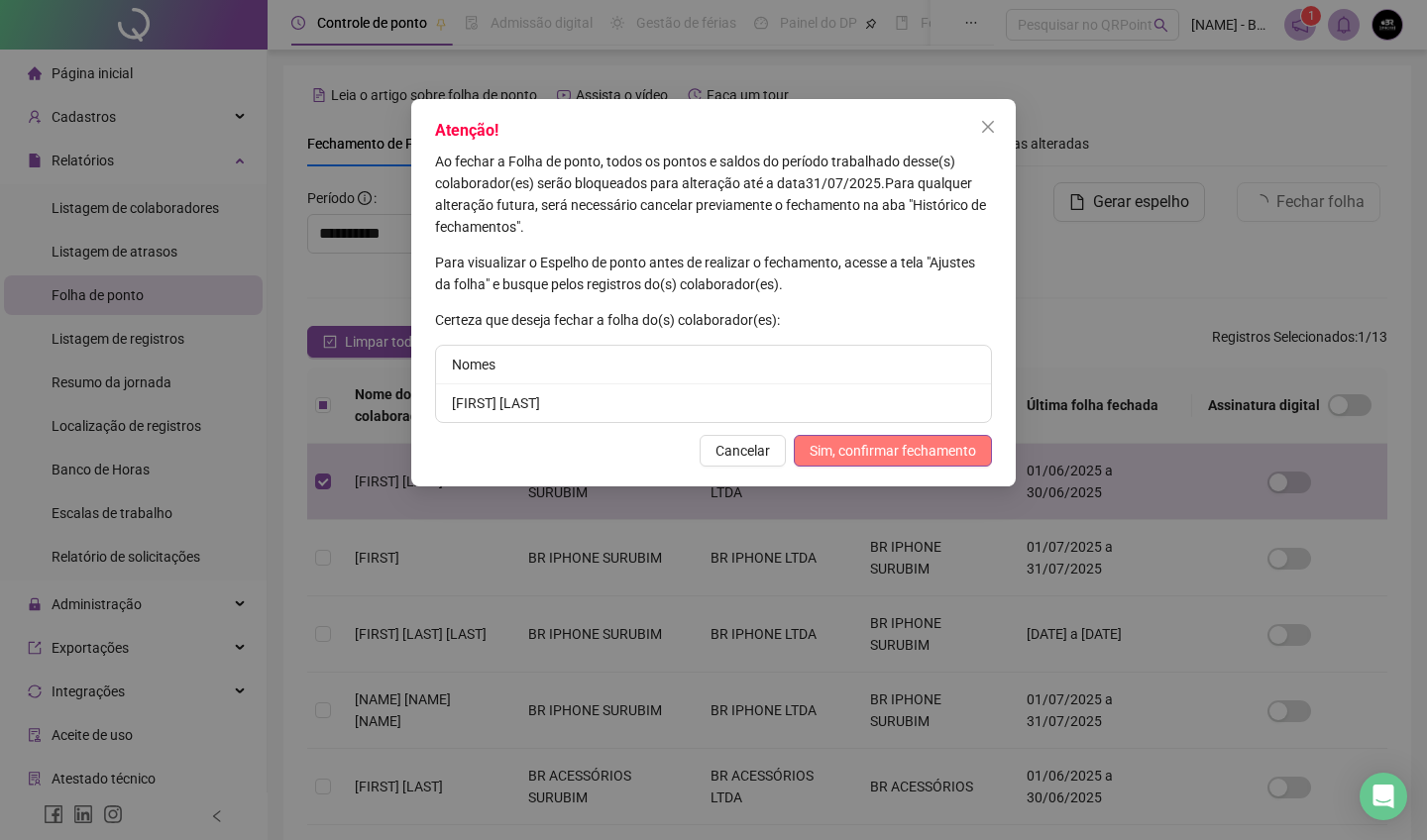click on "Sim, confirmar fechamento" at bounding box center (893, 451) 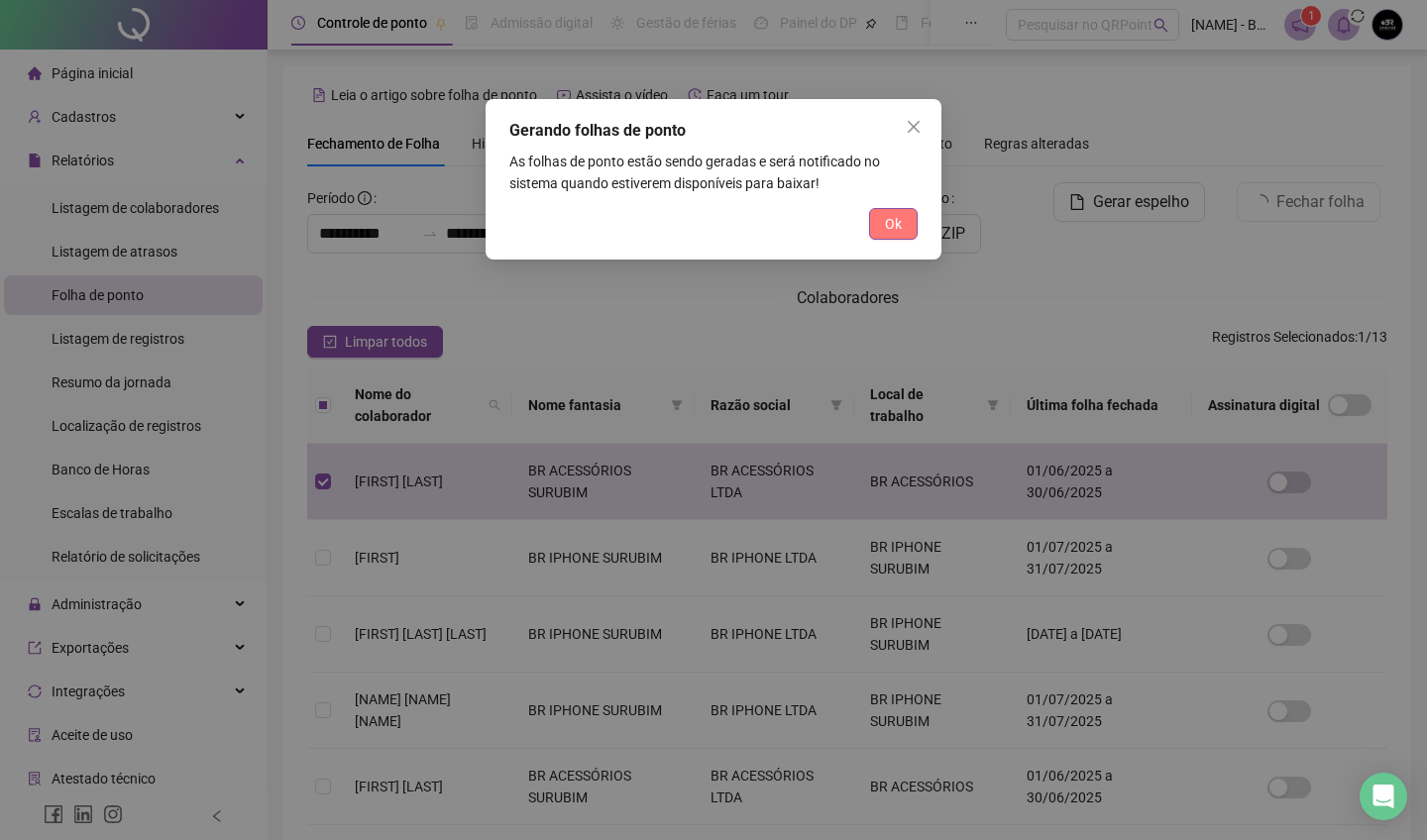 click on "Ok" at bounding box center [893, 224] 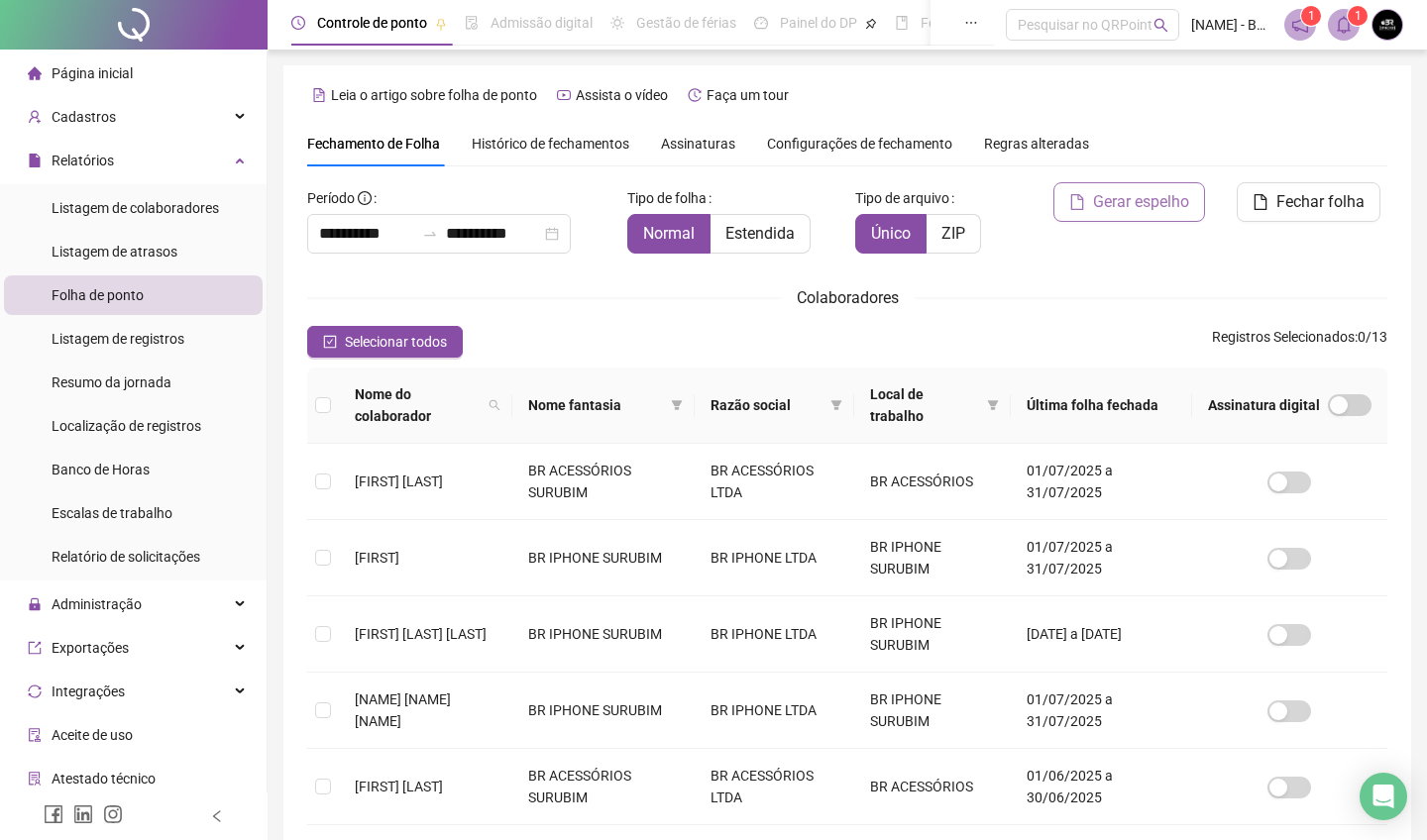 click on "Gerar espelho" at bounding box center [1129, 202] 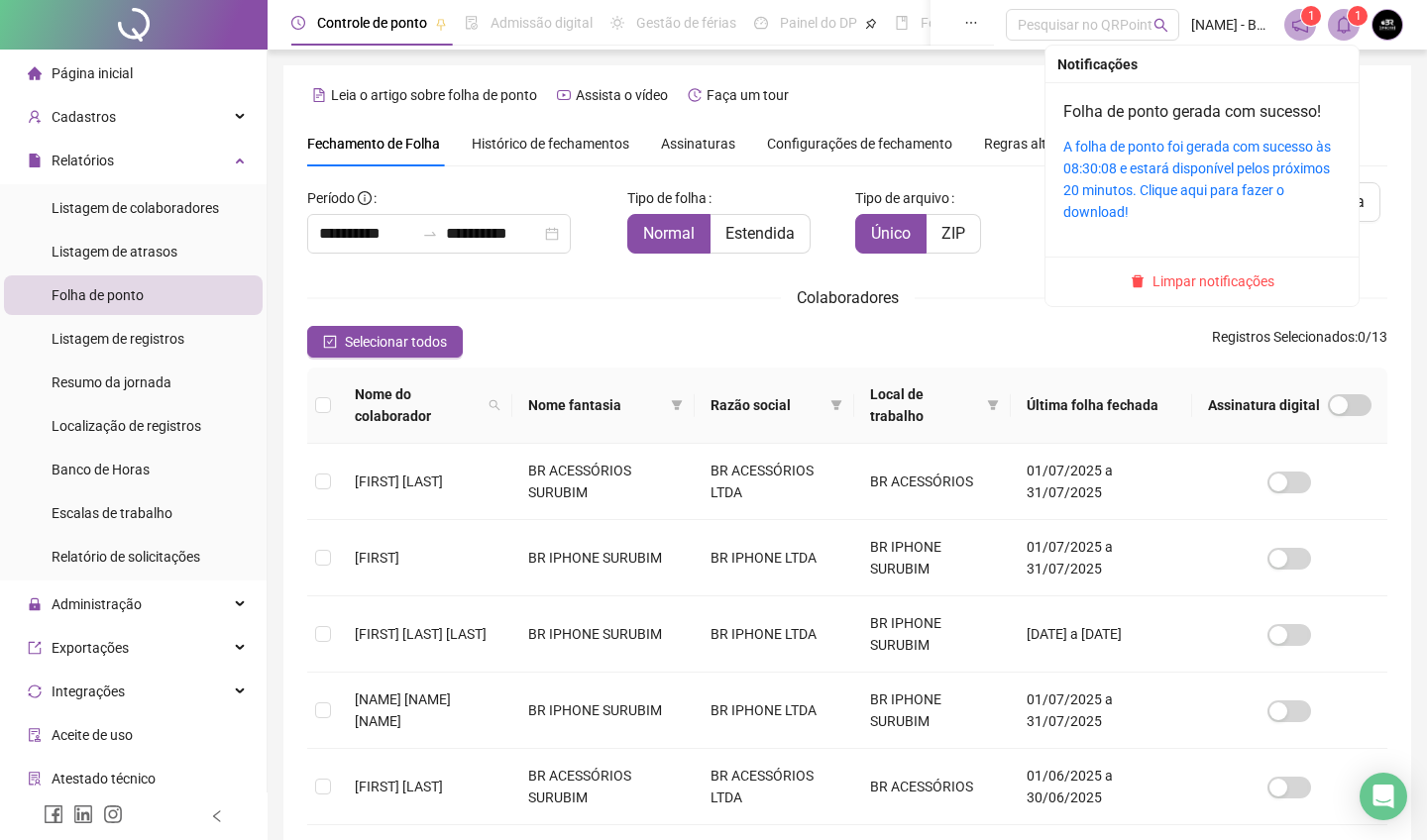 click 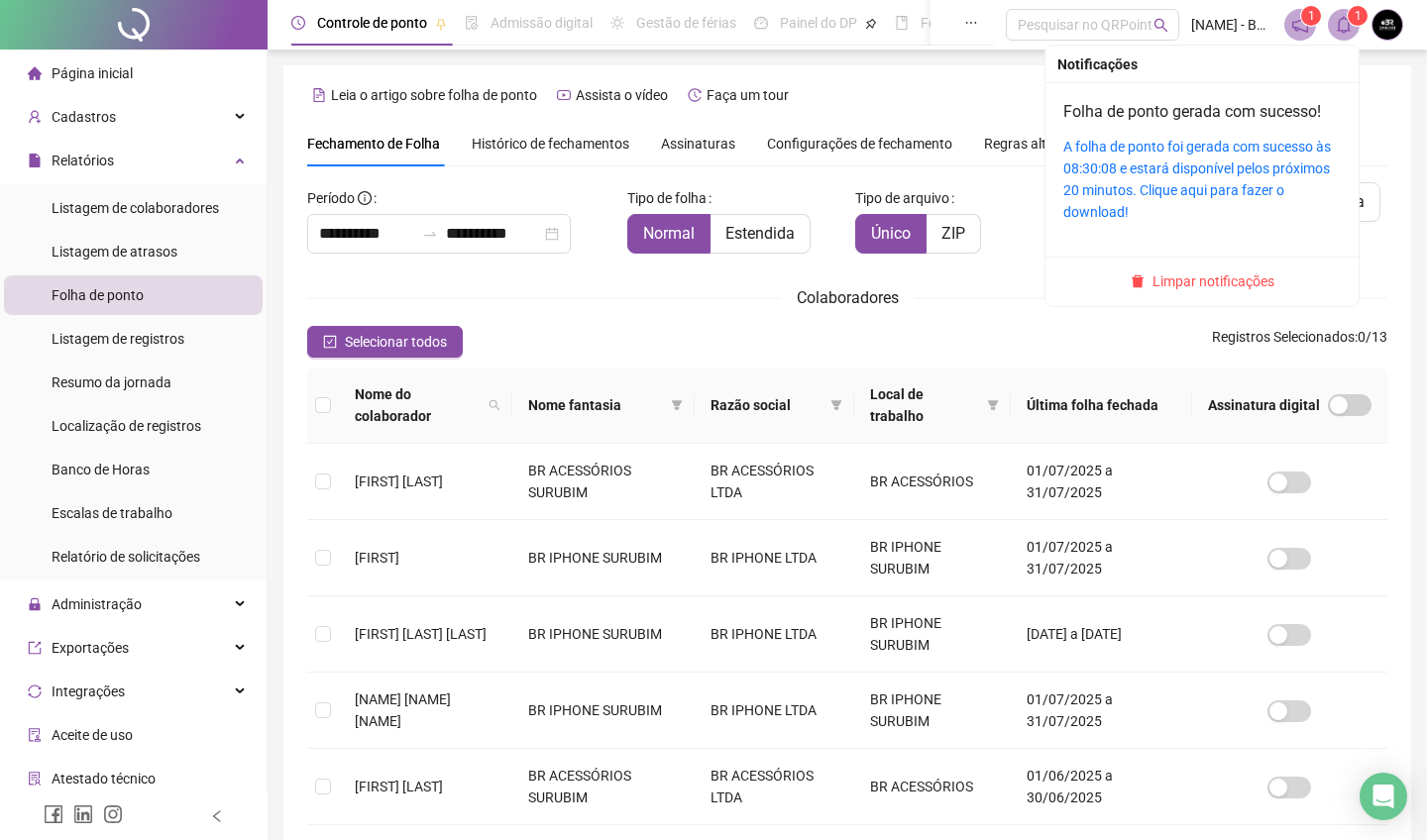click on "A folha de ponto foi gerada com sucesso às 08:30:08 e estará disponível pelos próximos 20 minutos.
Clique aqui para fazer o download!" at bounding box center [1202, 179] 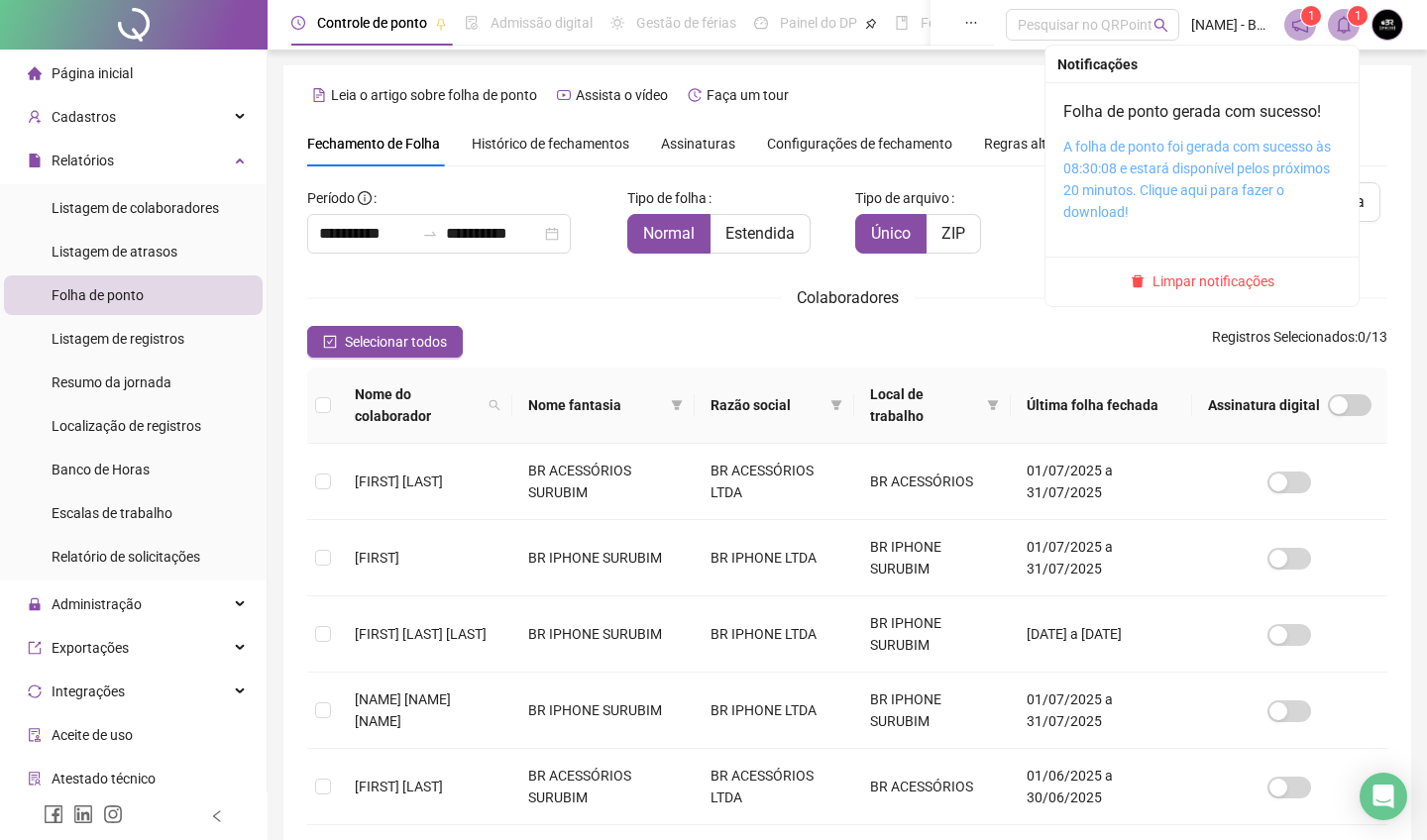 click on "A folha de ponto foi gerada com sucesso às 08:30:08 e estará disponível pelos próximos 20 minutos.
Clique aqui para fazer o download!" at bounding box center (1197, 179) 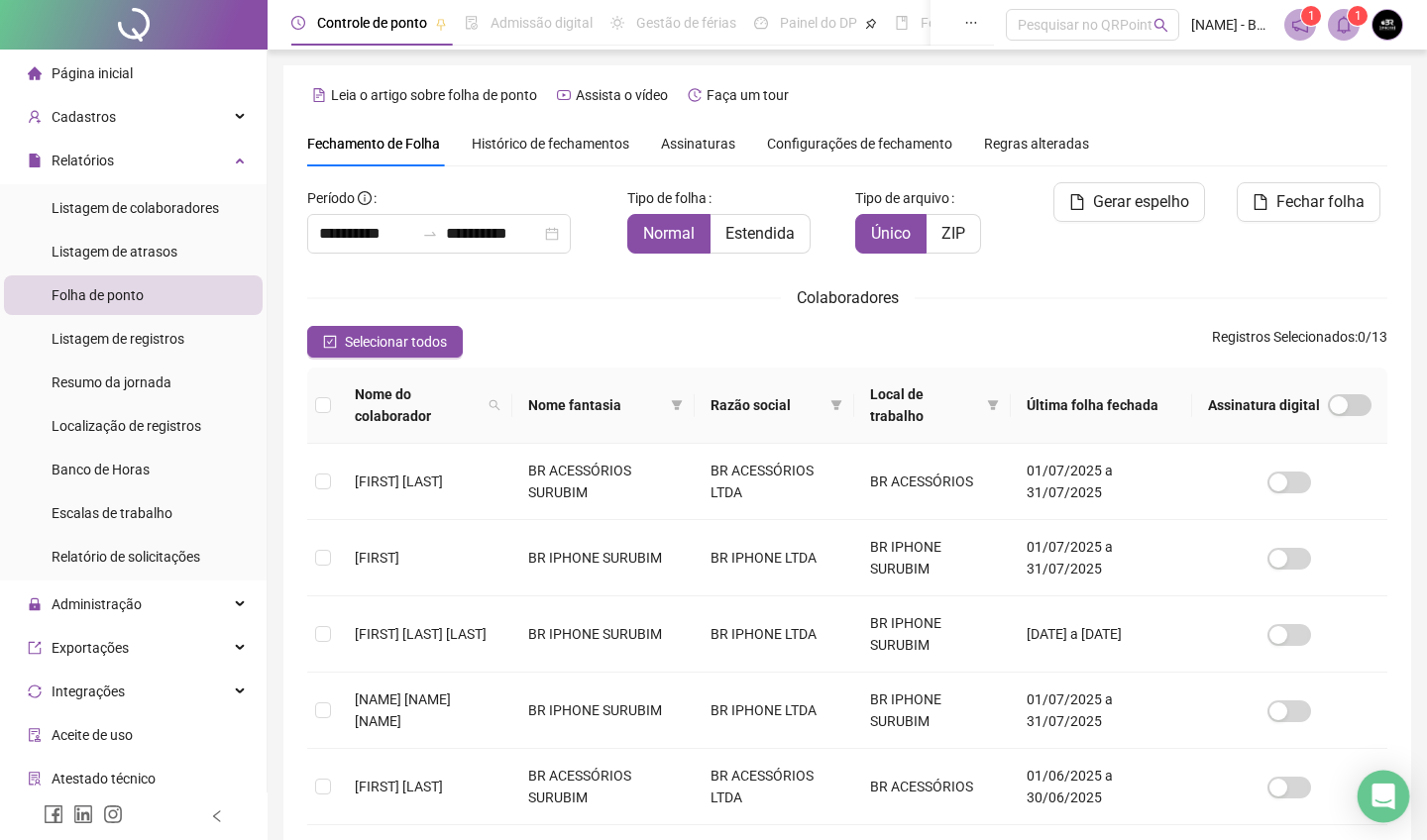 click at bounding box center (1383, 796) 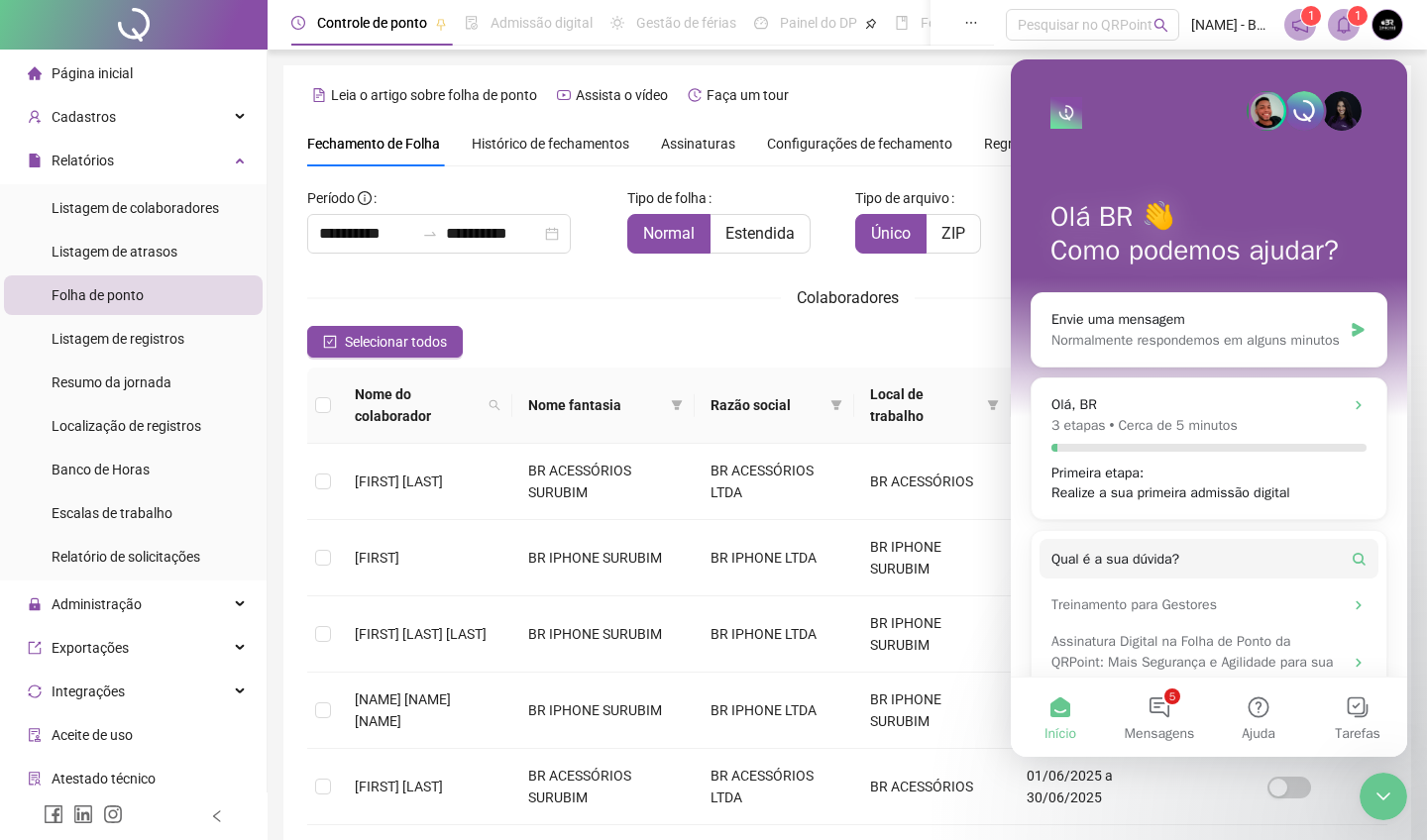 scroll, scrollTop: 0, scrollLeft: 0, axis: both 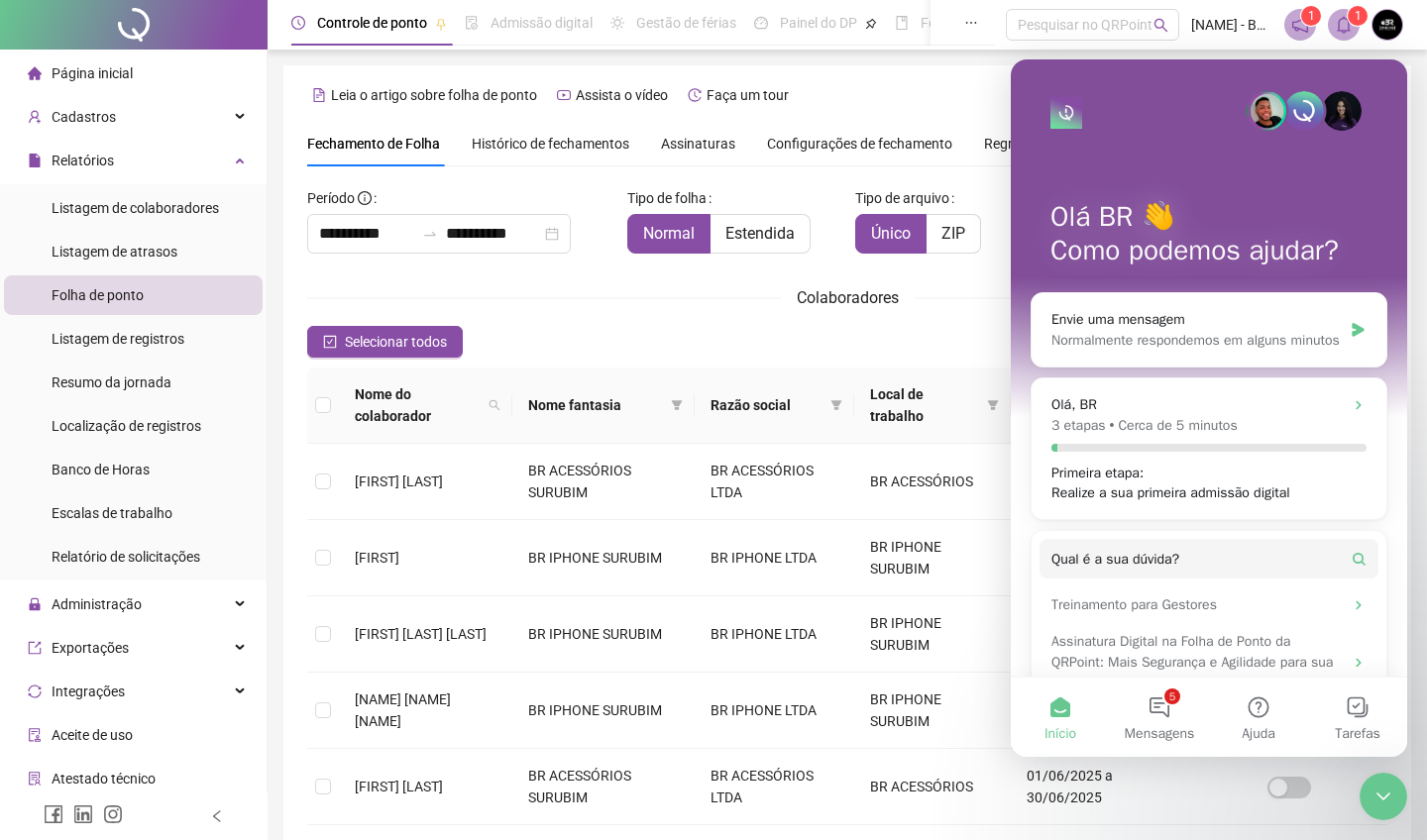 click on "Olá BR 👋" at bounding box center [1209, 217] 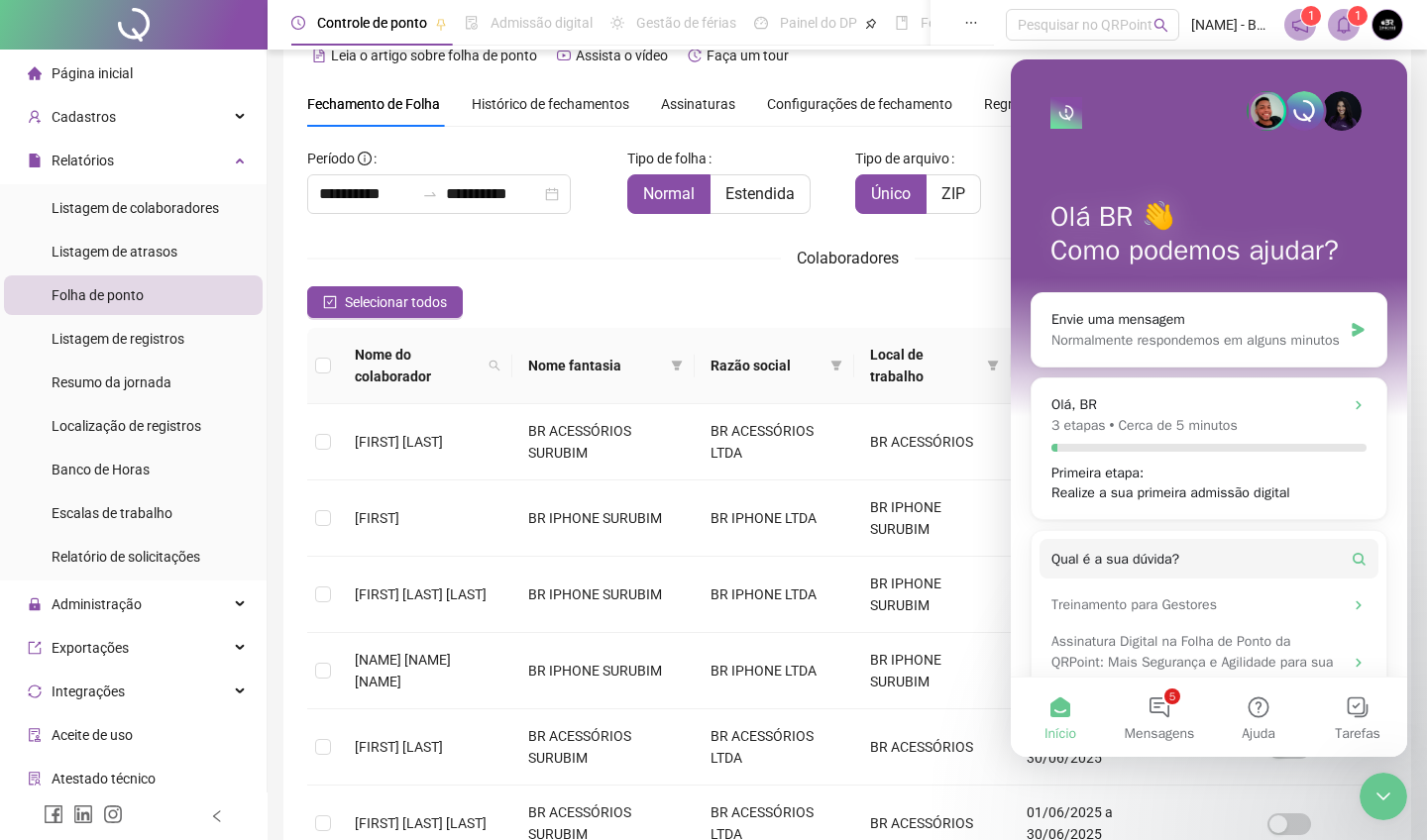 scroll, scrollTop: 79, scrollLeft: 0, axis: vertical 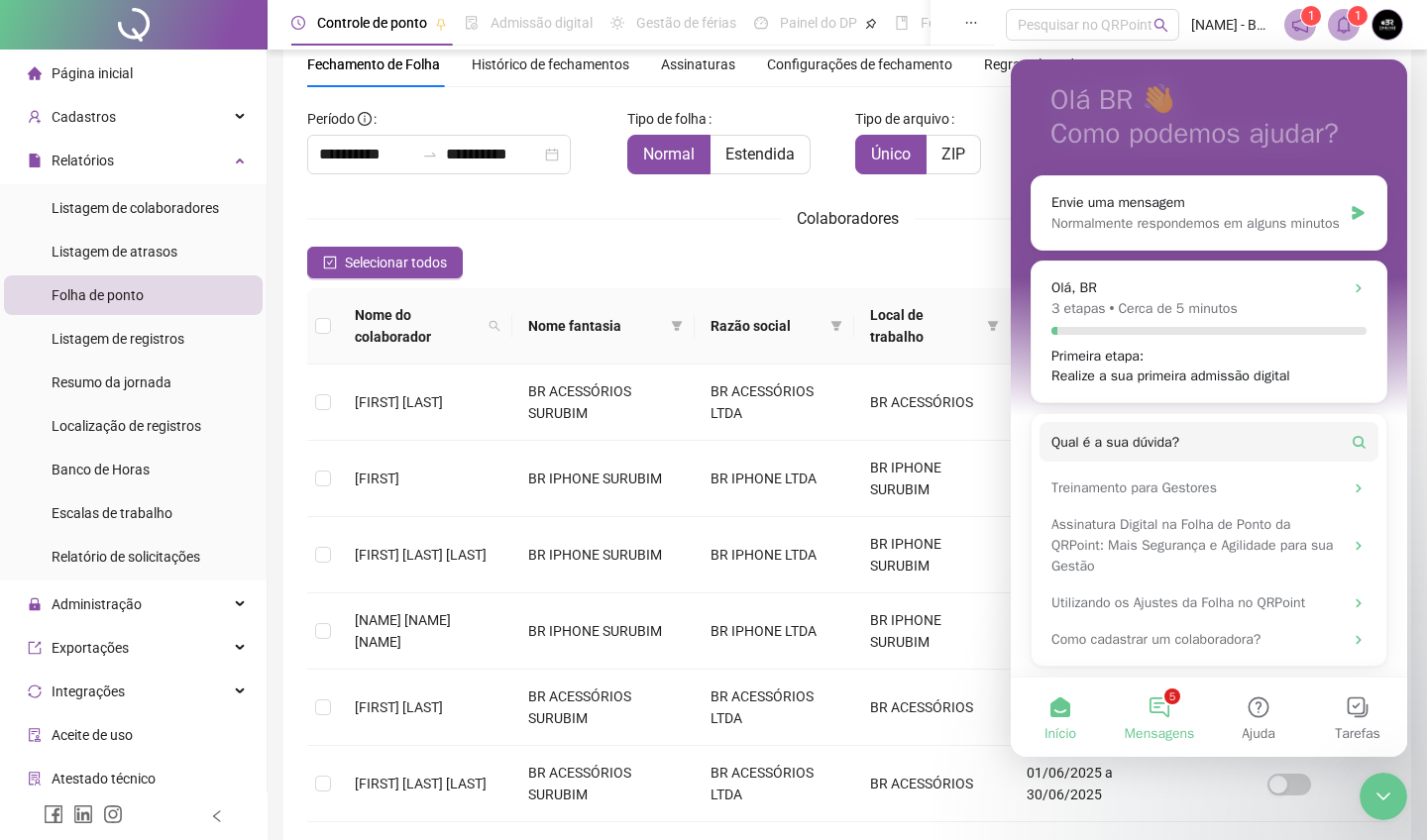 click on "5 Mensagens" at bounding box center [1159, 717] 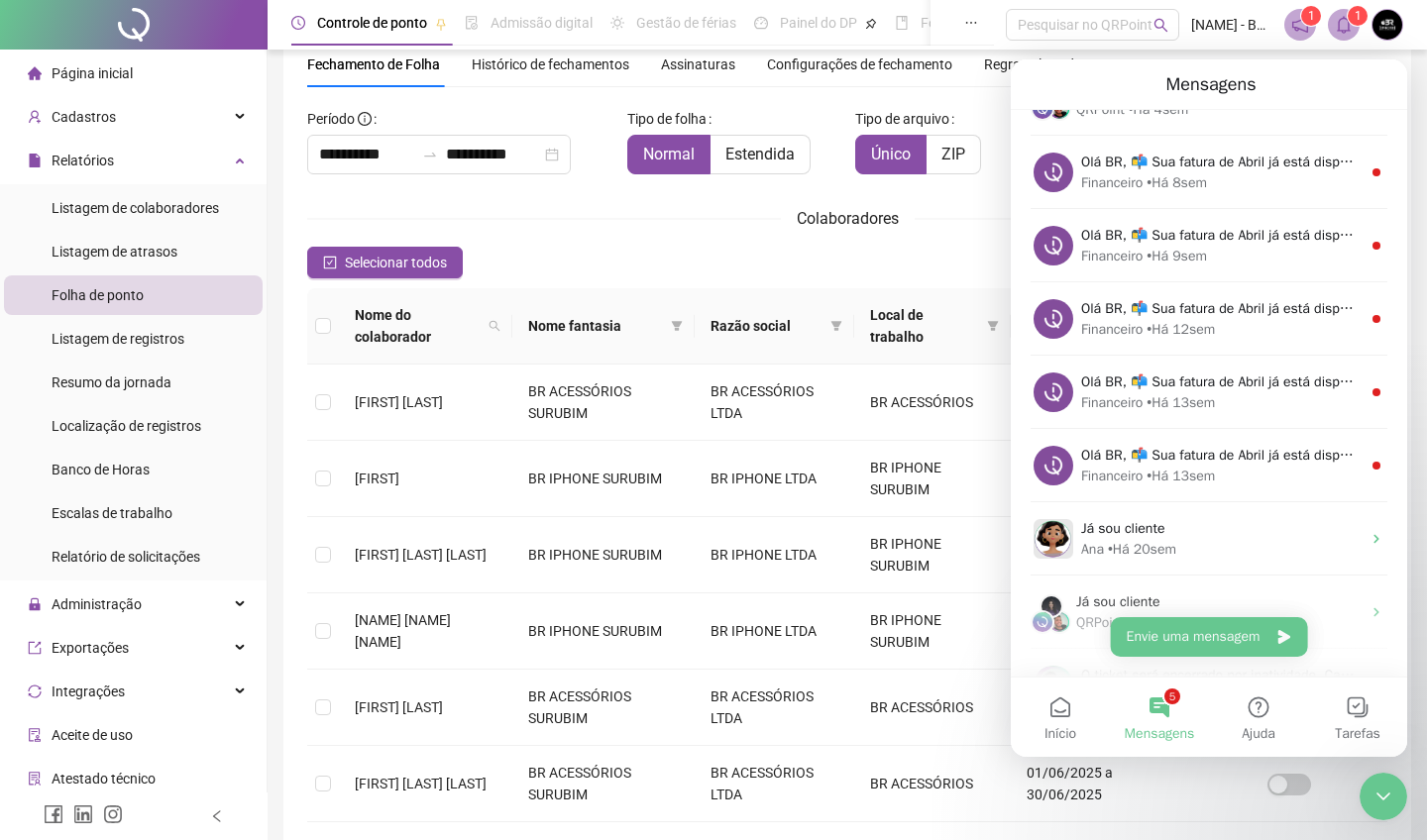 scroll, scrollTop: 0, scrollLeft: 0, axis: both 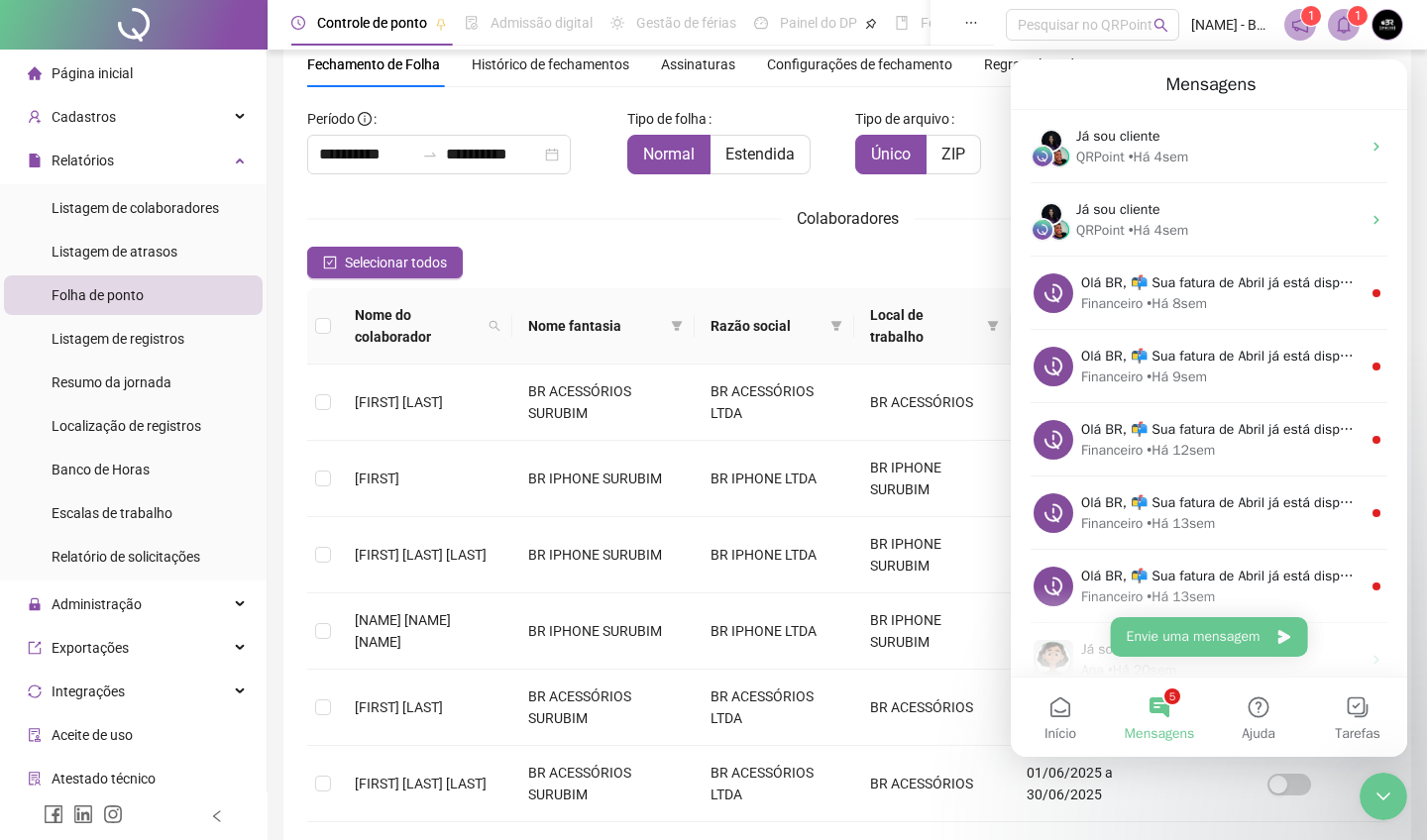 click on "Envie uma mensagem" at bounding box center [1209, 637] 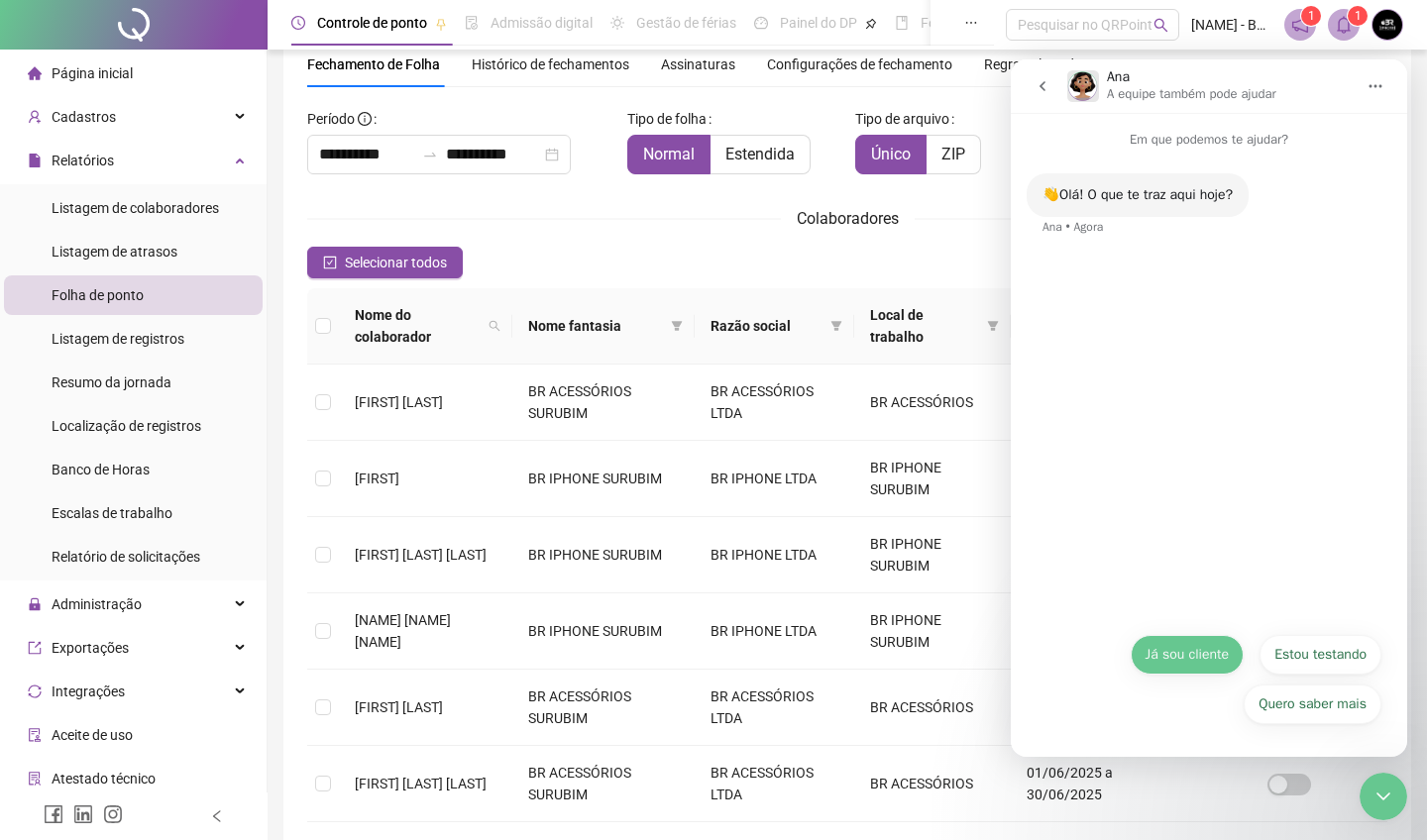 click on "Já sou cliente" at bounding box center [1187, 655] 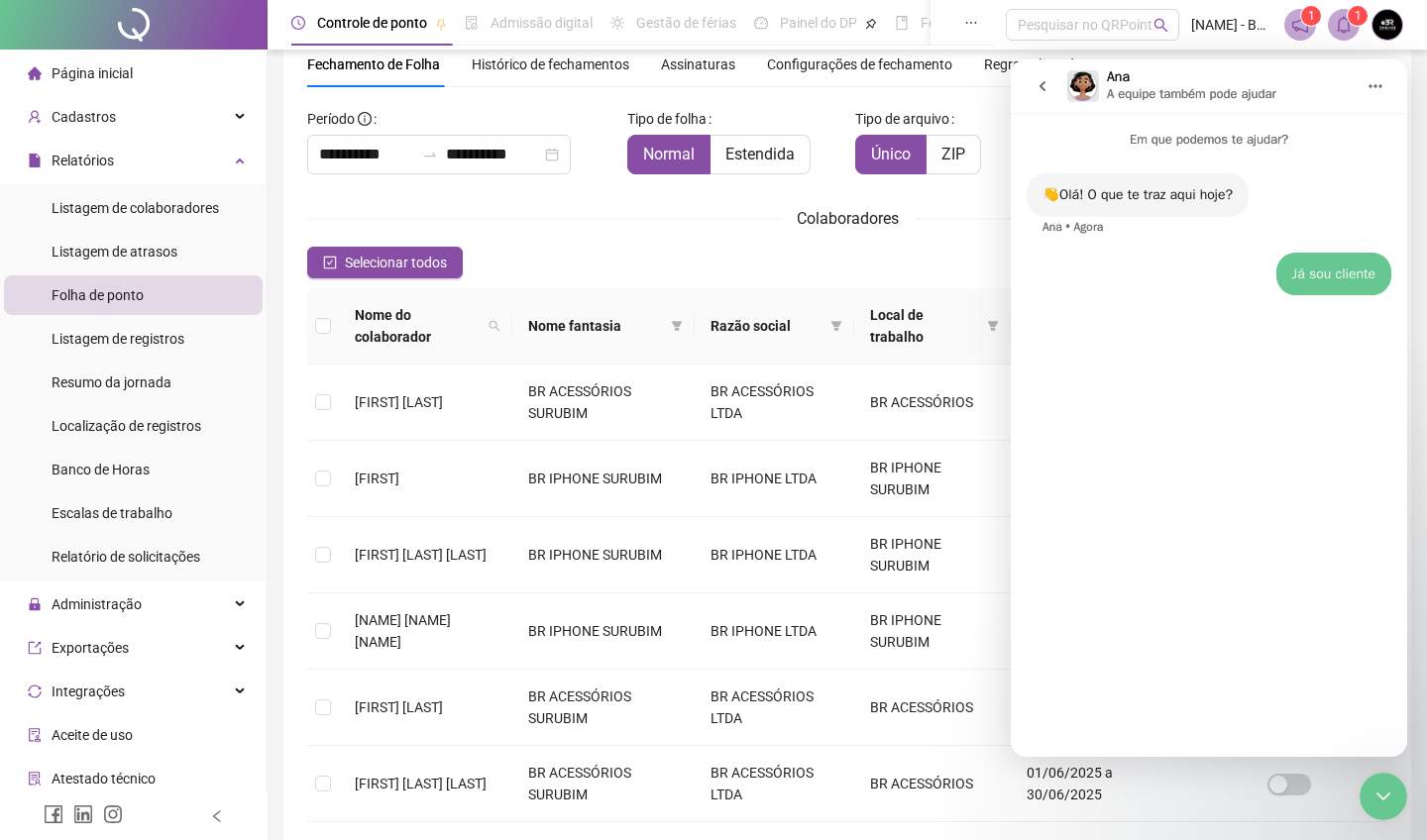 scroll, scrollTop: 0, scrollLeft: 0, axis: both 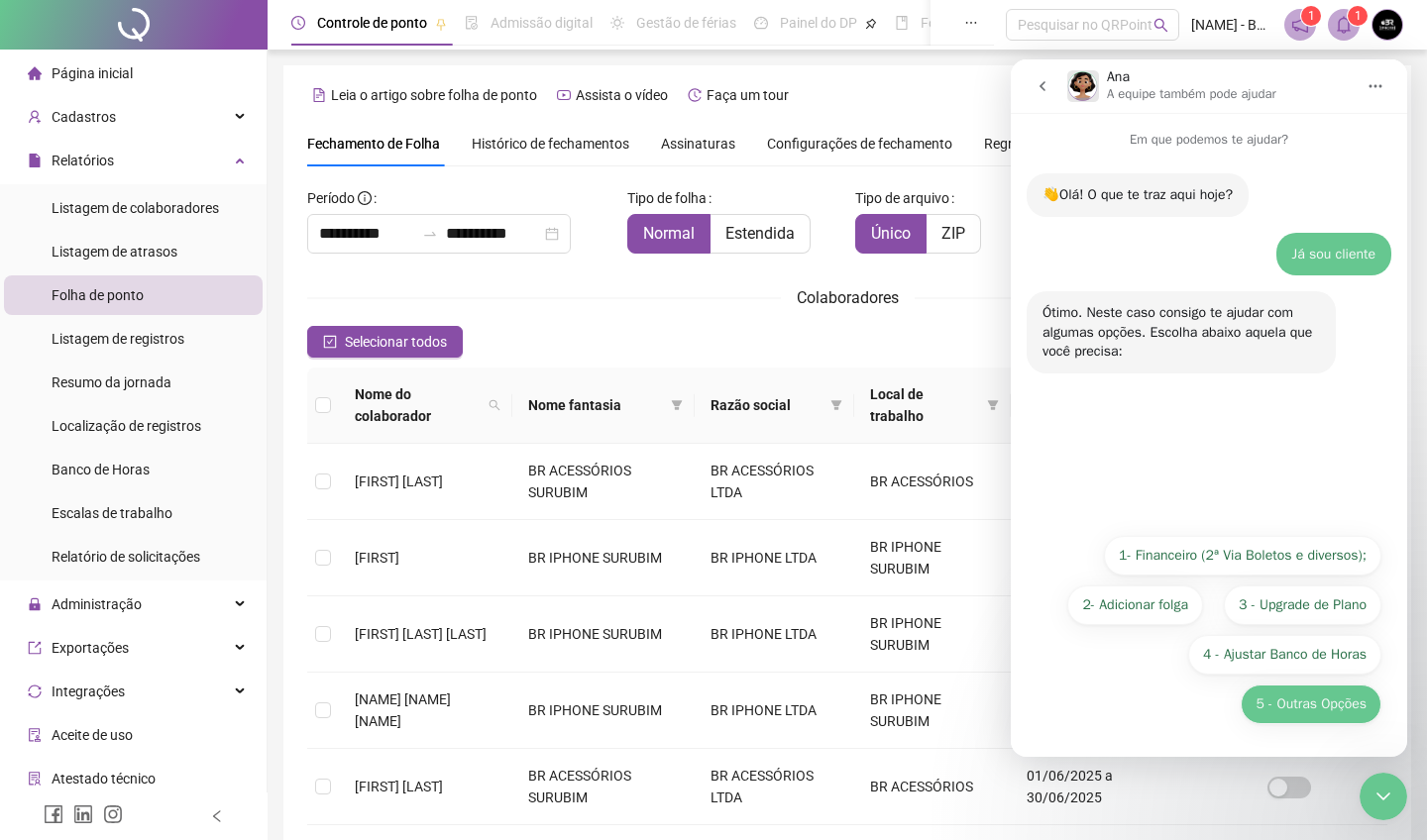 click on "5 - Outras Opções" at bounding box center [1311, 704] 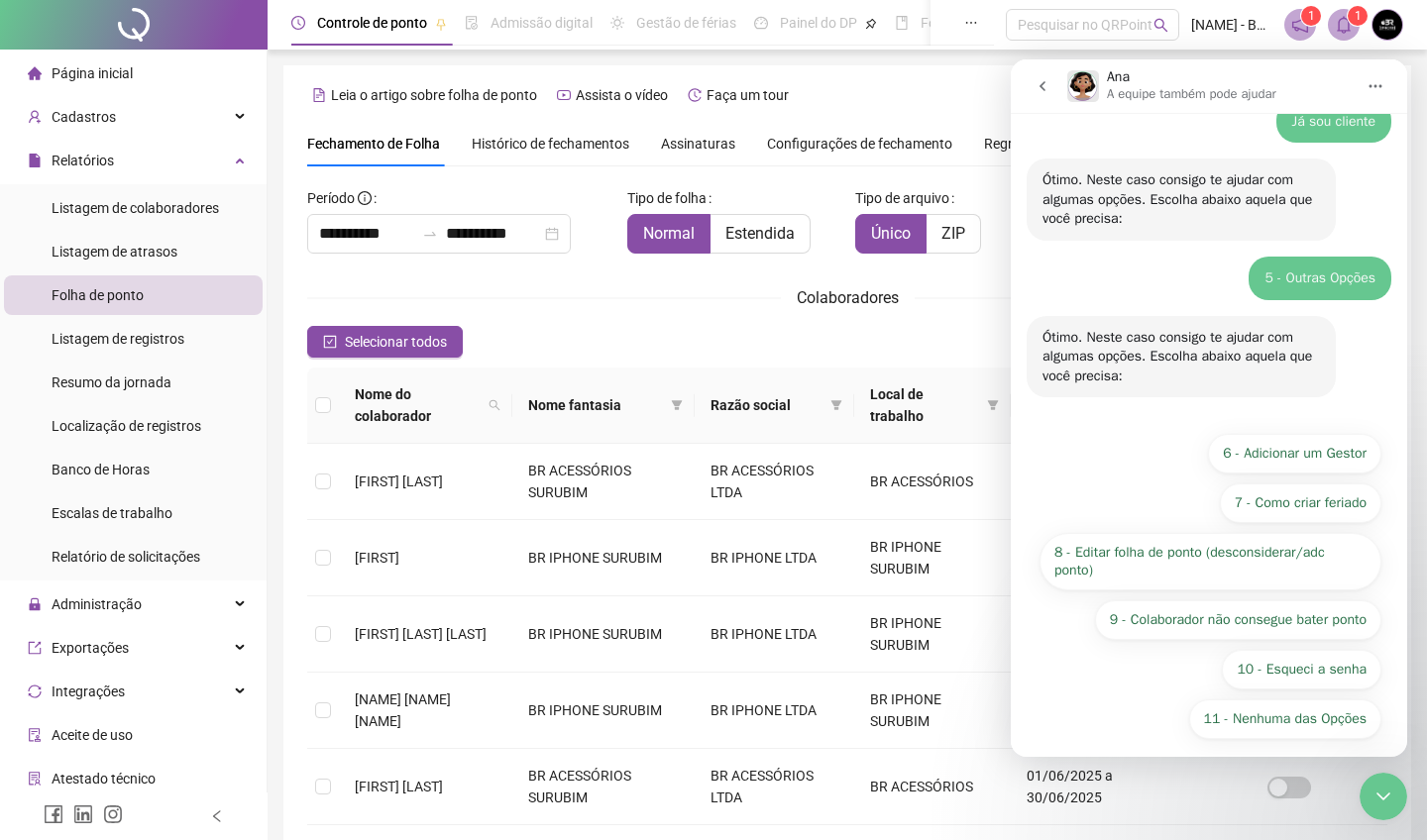 scroll, scrollTop: 143, scrollLeft: 0, axis: vertical 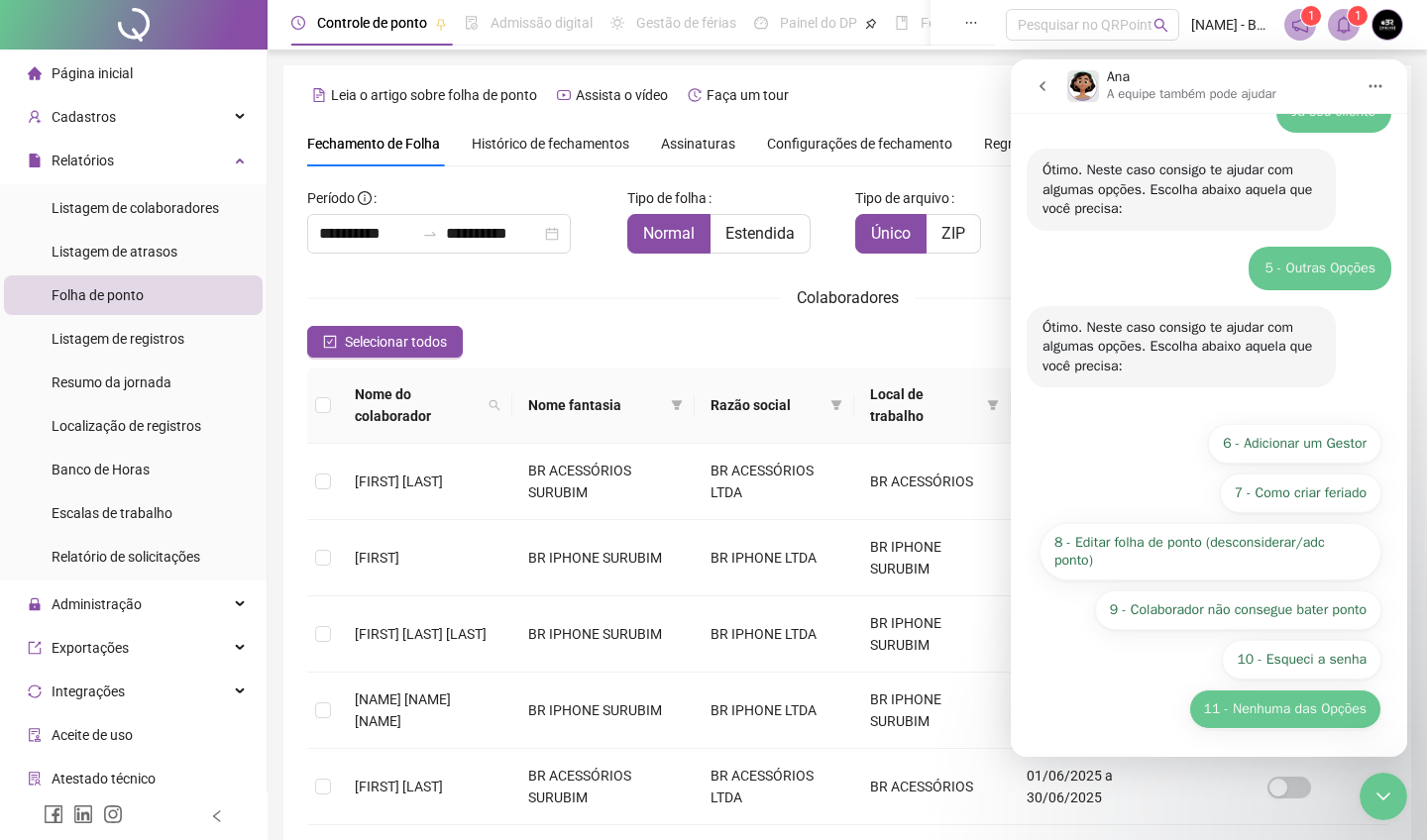 click on "11 - Nenhuma das Opções" at bounding box center (1285, 709) 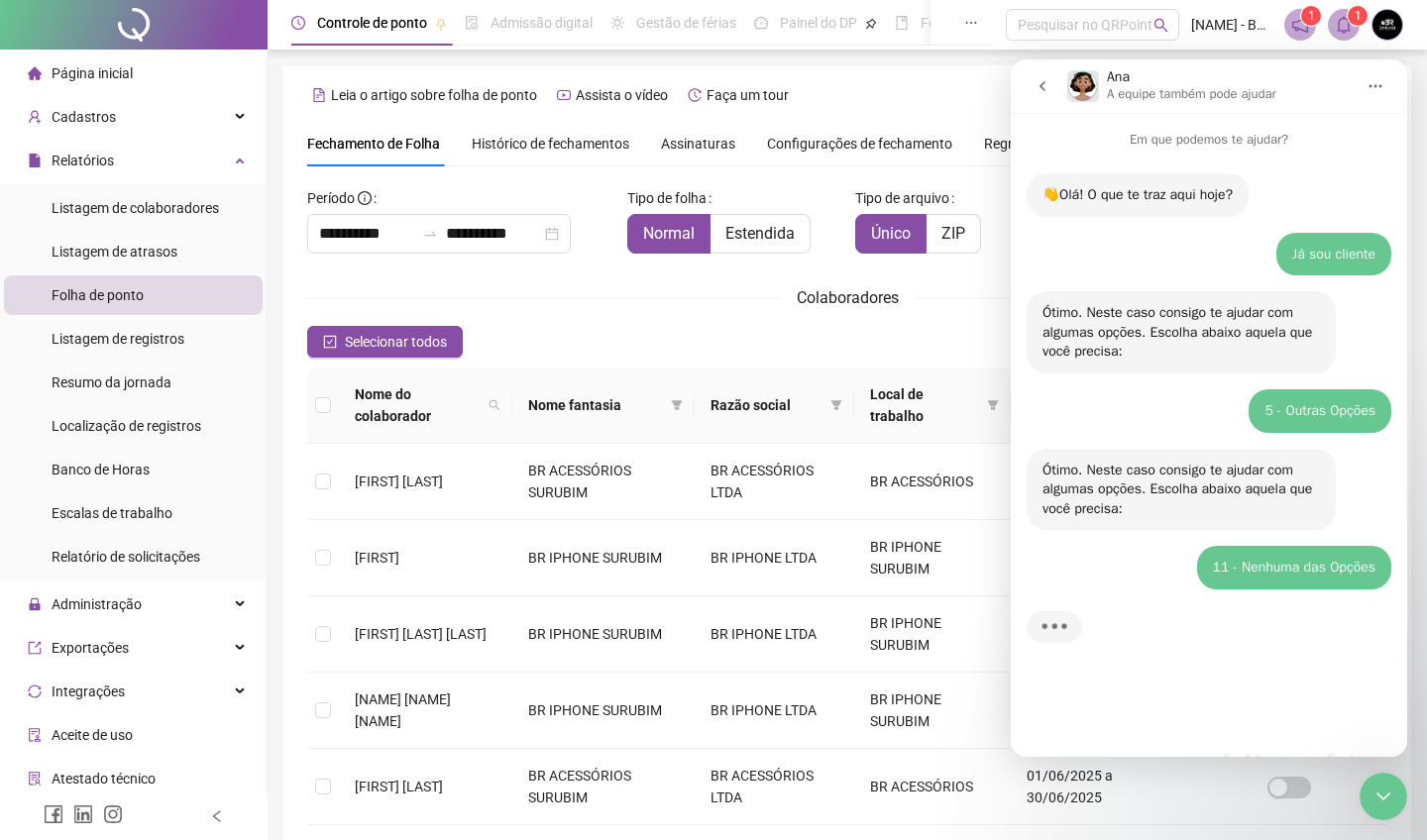 scroll, scrollTop: 0, scrollLeft: 0, axis: both 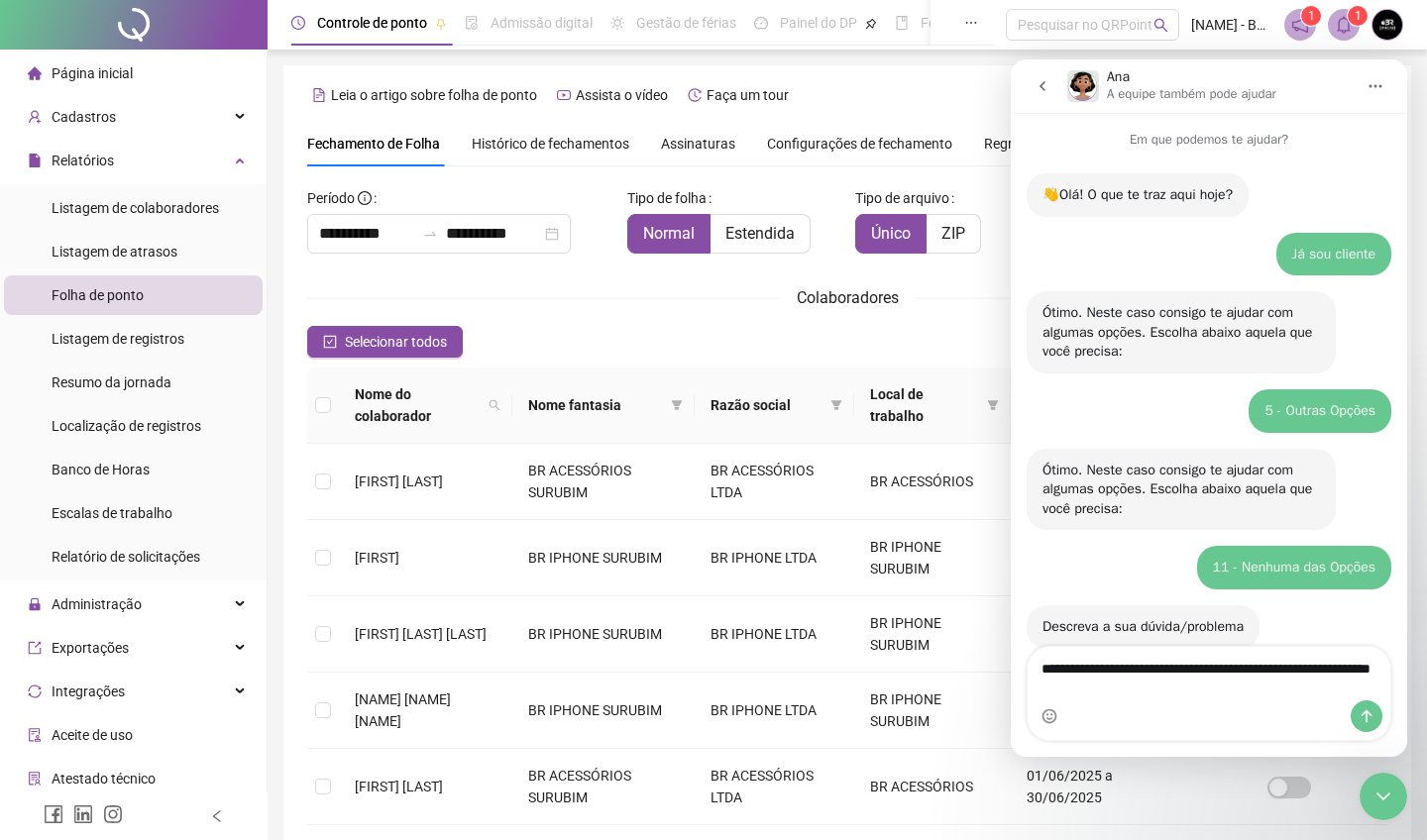 type on "**********" 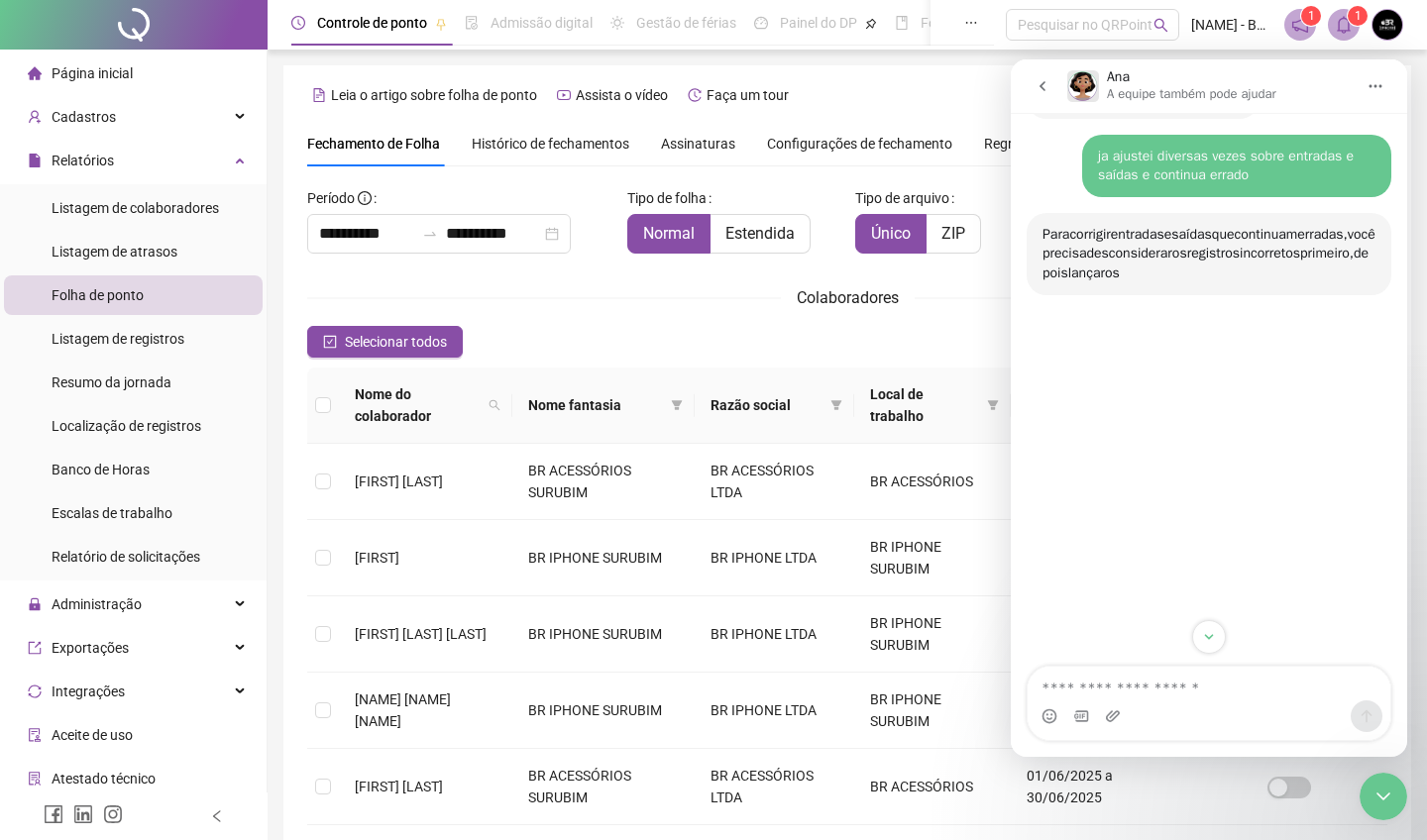scroll, scrollTop: 530, scrollLeft: 0, axis: vertical 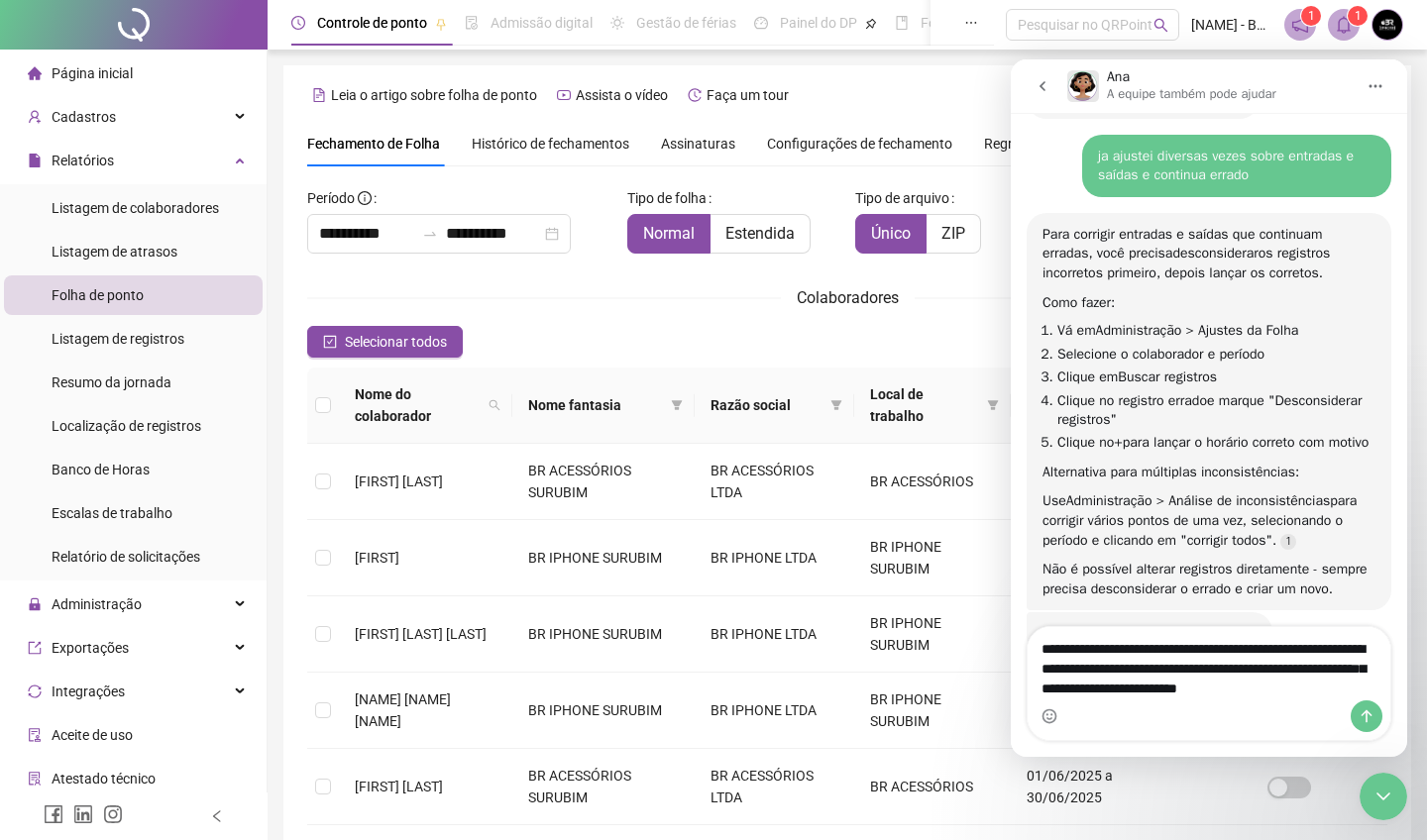 click on "**********" at bounding box center (1209, 664) 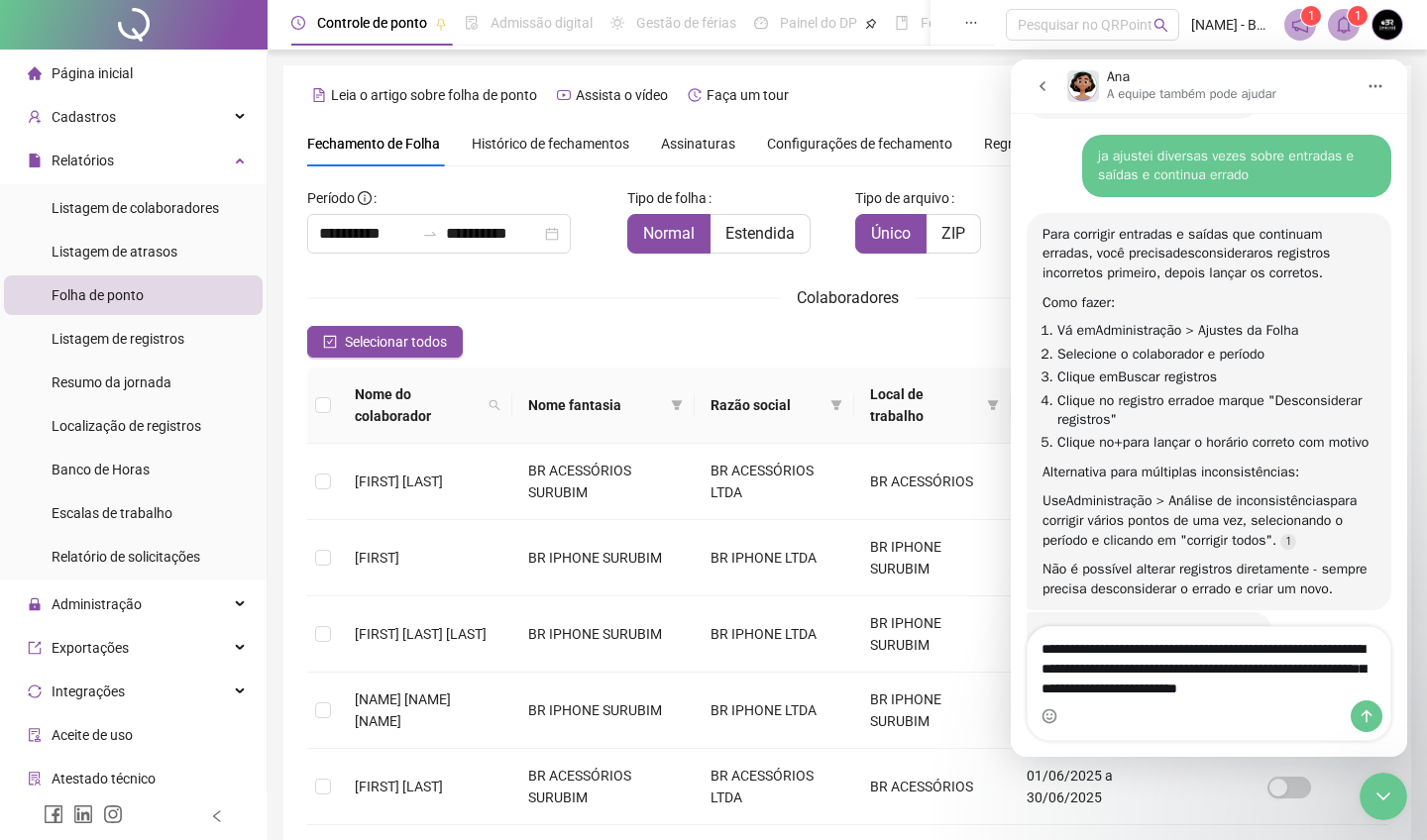 click on "**********" at bounding box center [1209, 664] 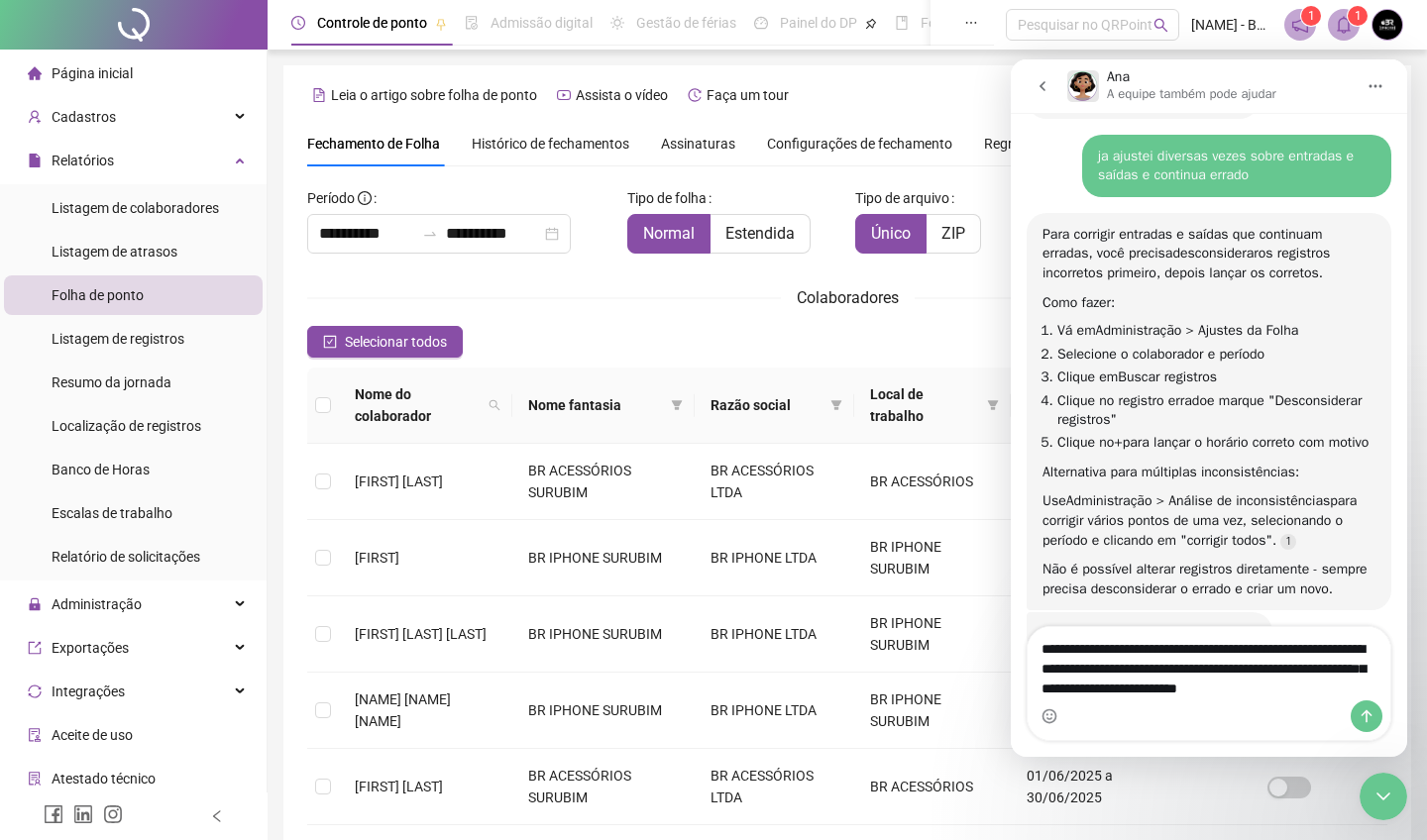 type on "**********" 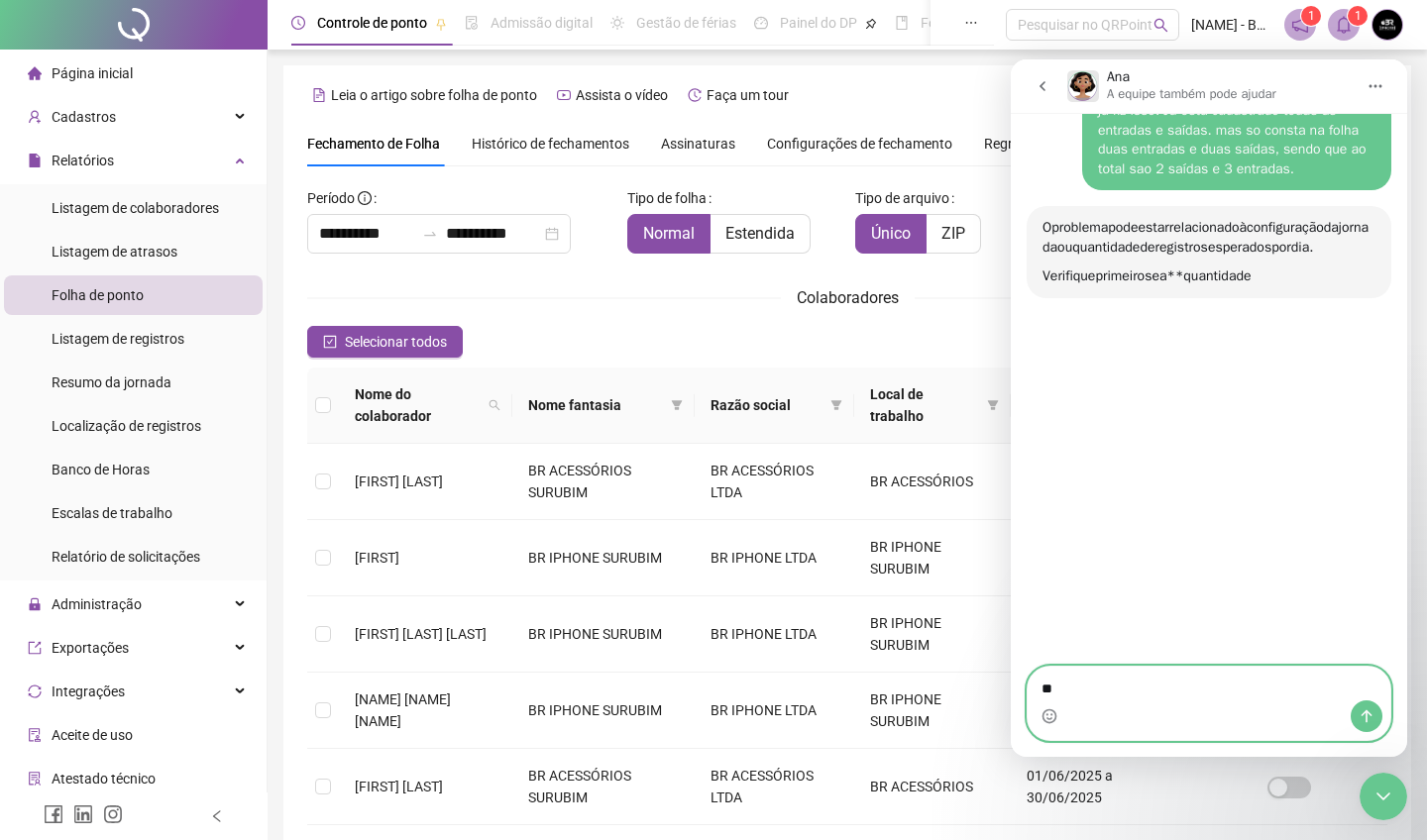 scroll, scrollTop: 1112, scrollLeft: 0, axis: vertical 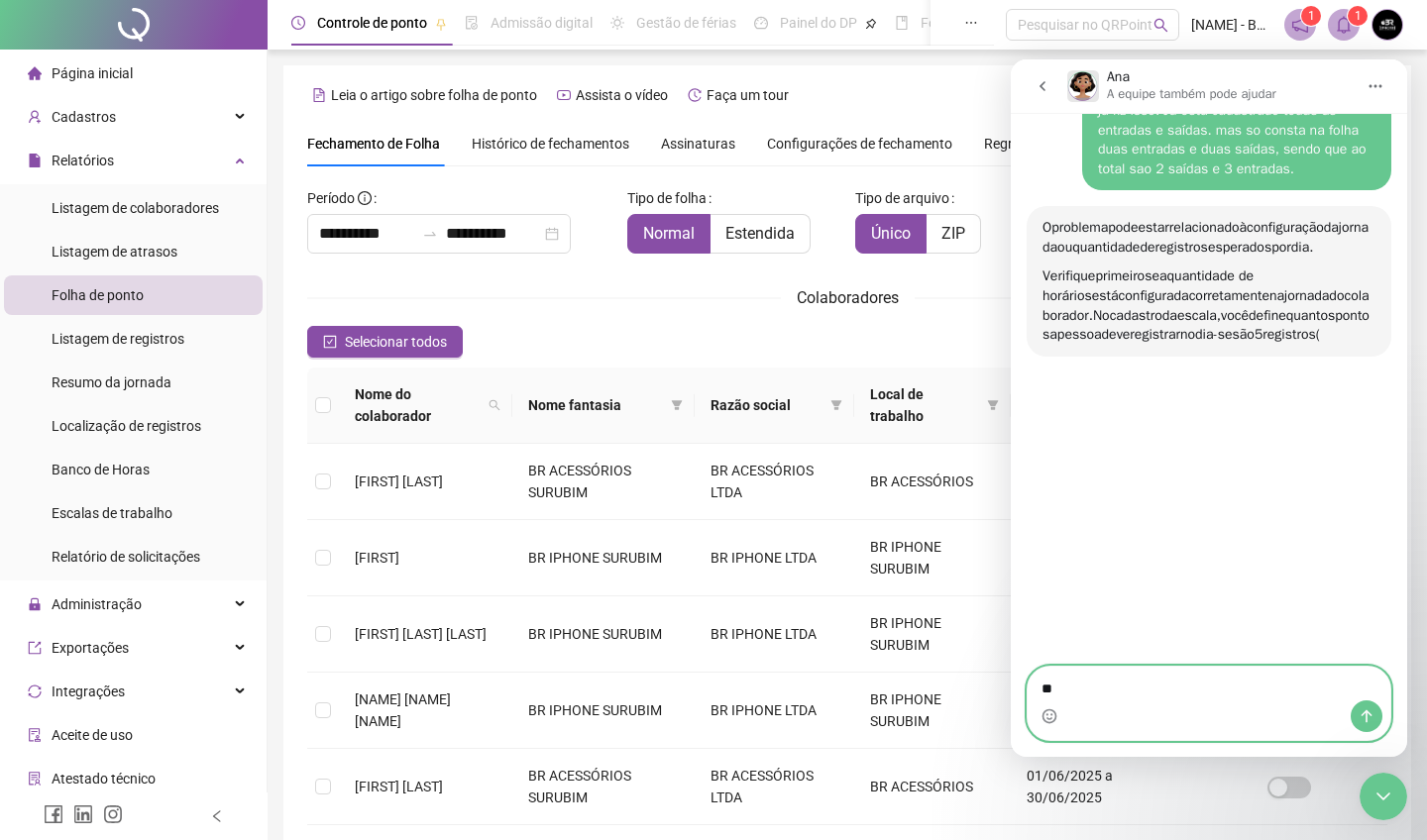 type on "*" 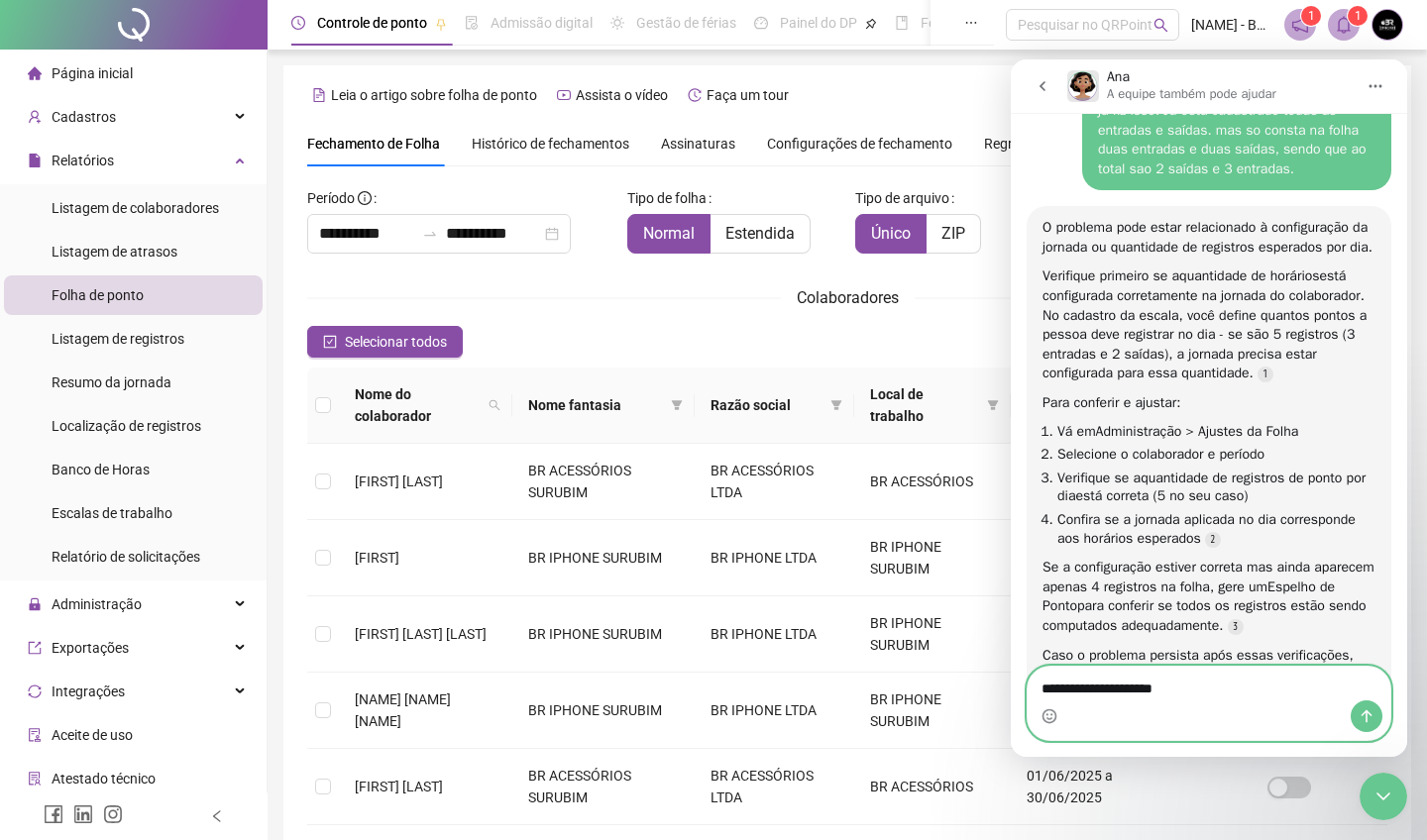 type on "**********" 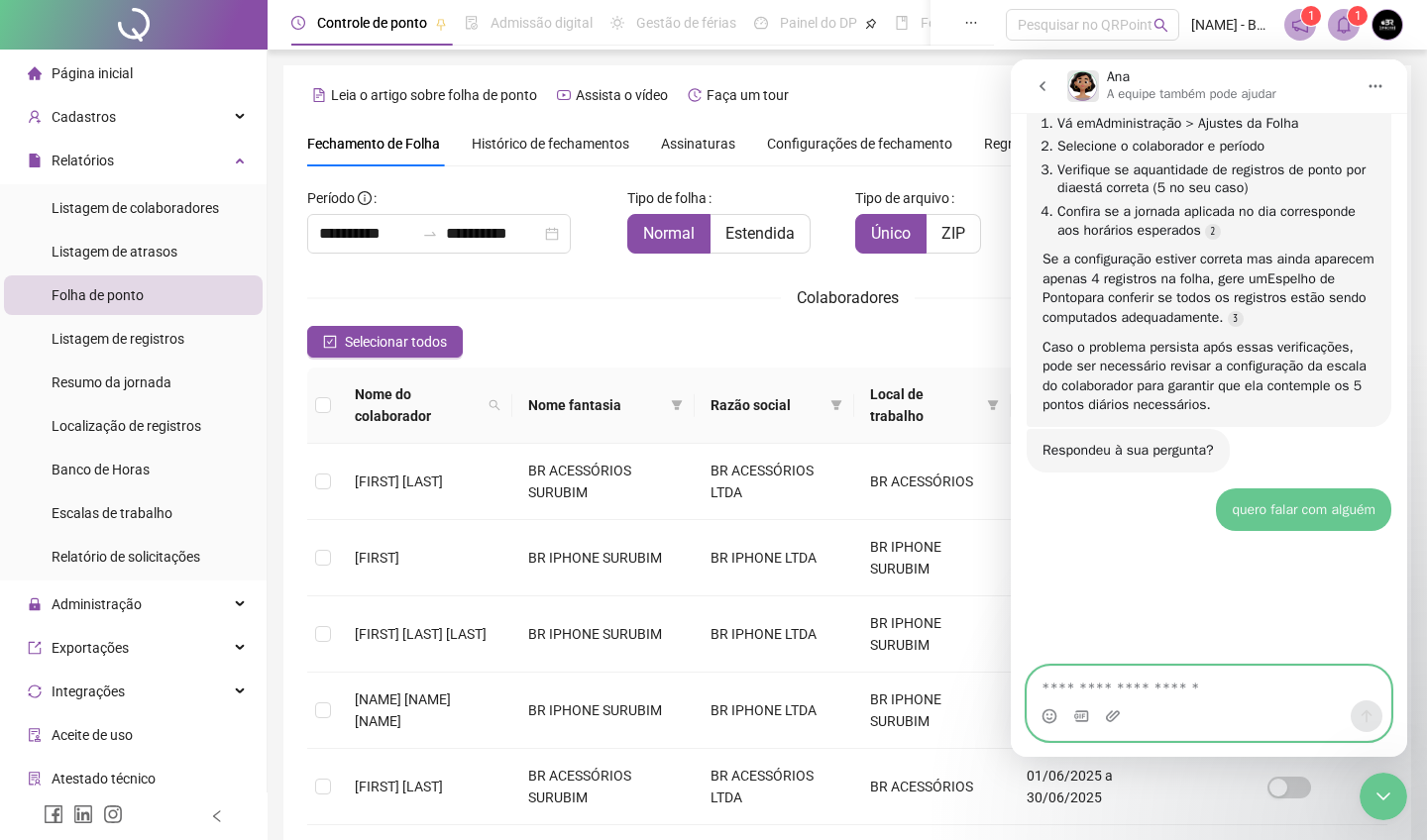 scroll, scrollTop: 1377, scrollLeft: 0, axis: vertical 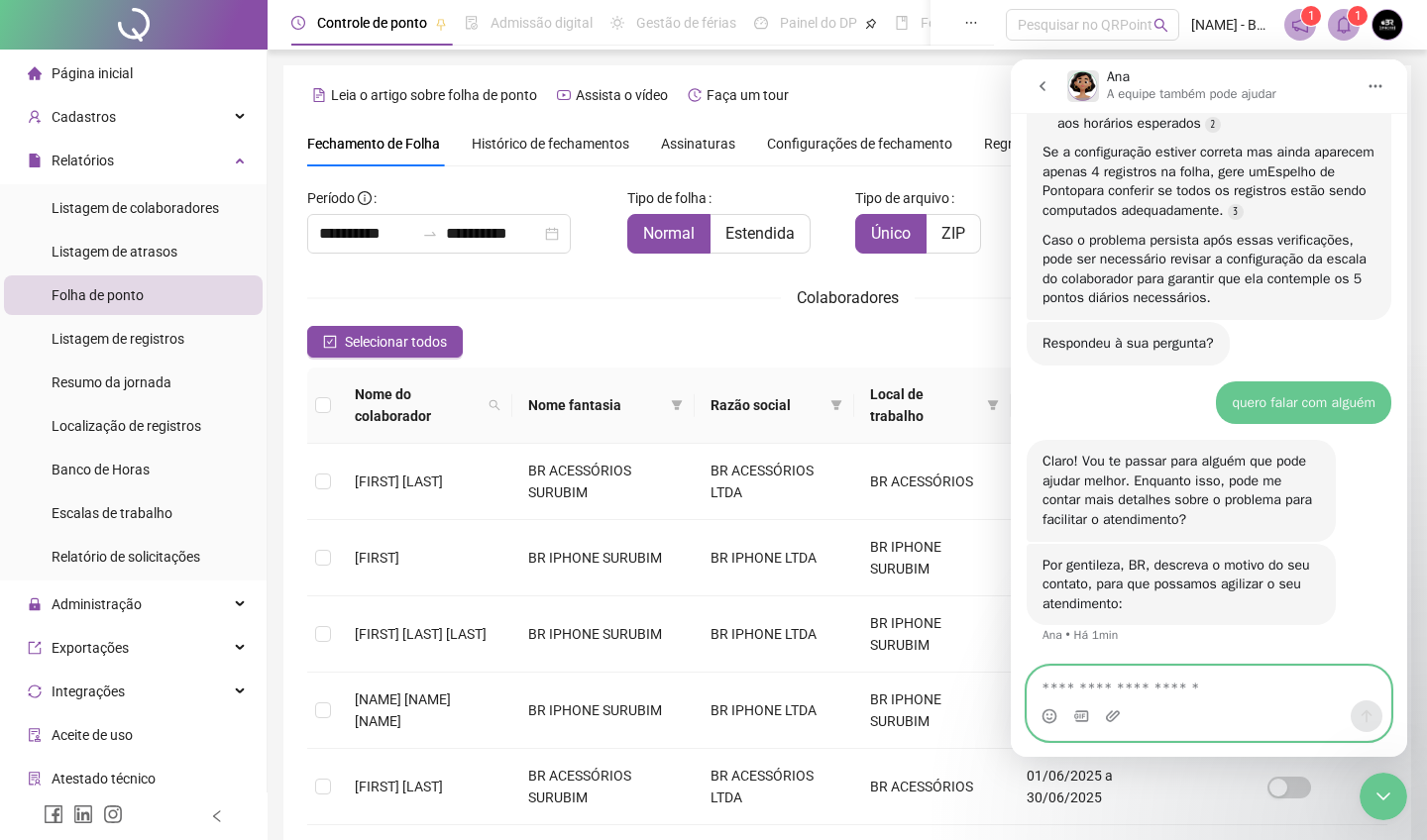 click at bounding box center [1209, 683] 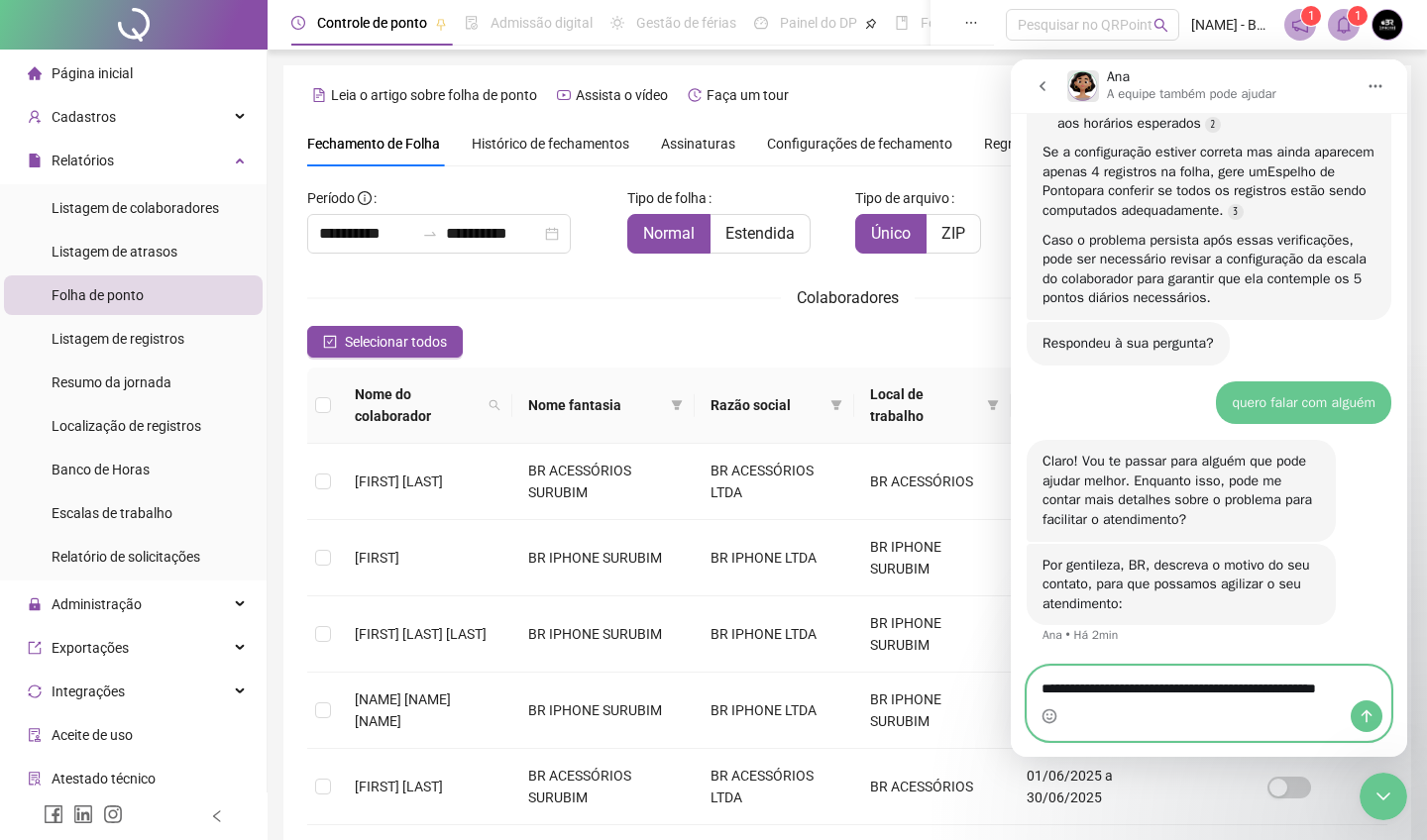type on "**********" 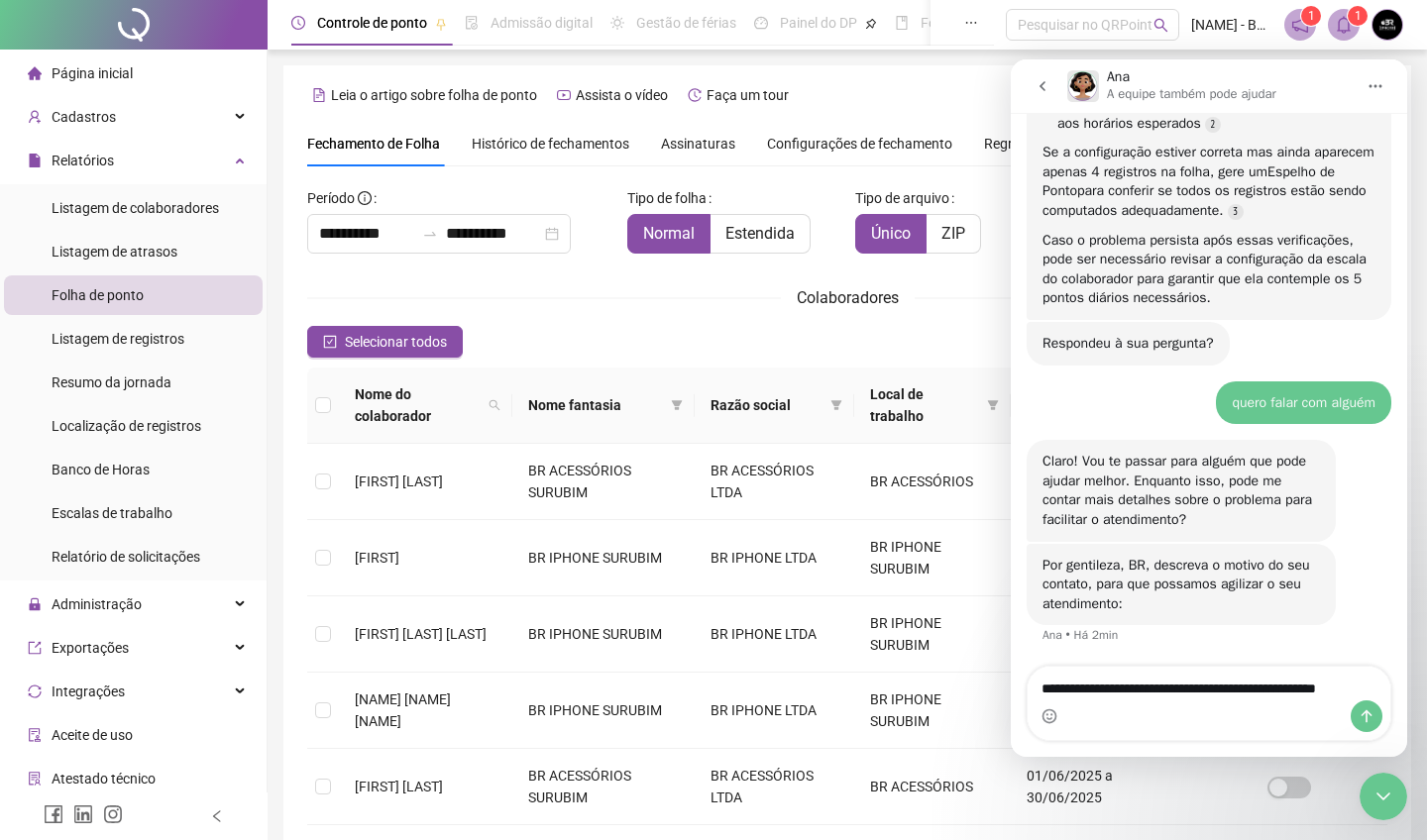 click at bounding box center (1367, 716) 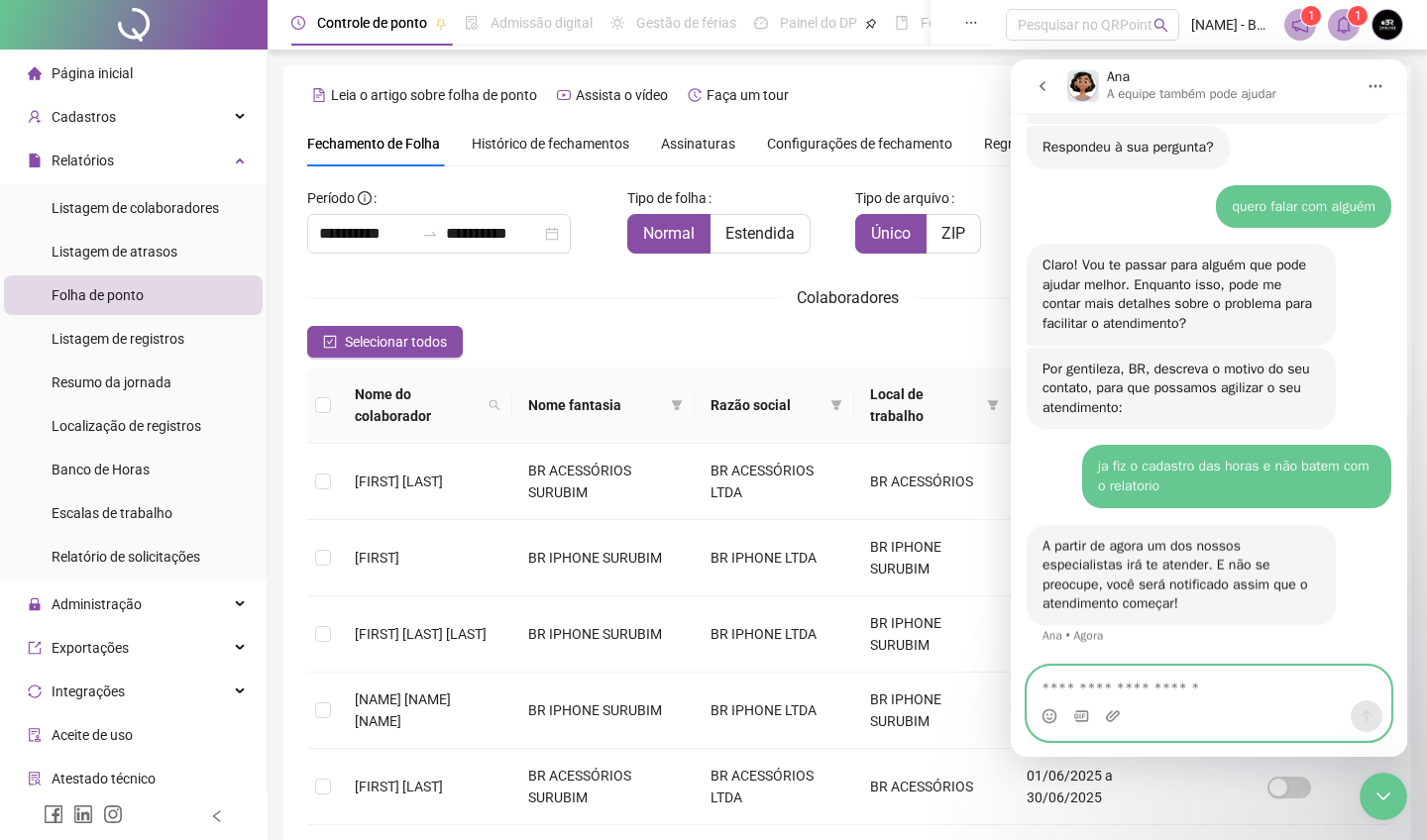 scroll, scrollTop: 1651, scrollLeft: 0, axis: vertical 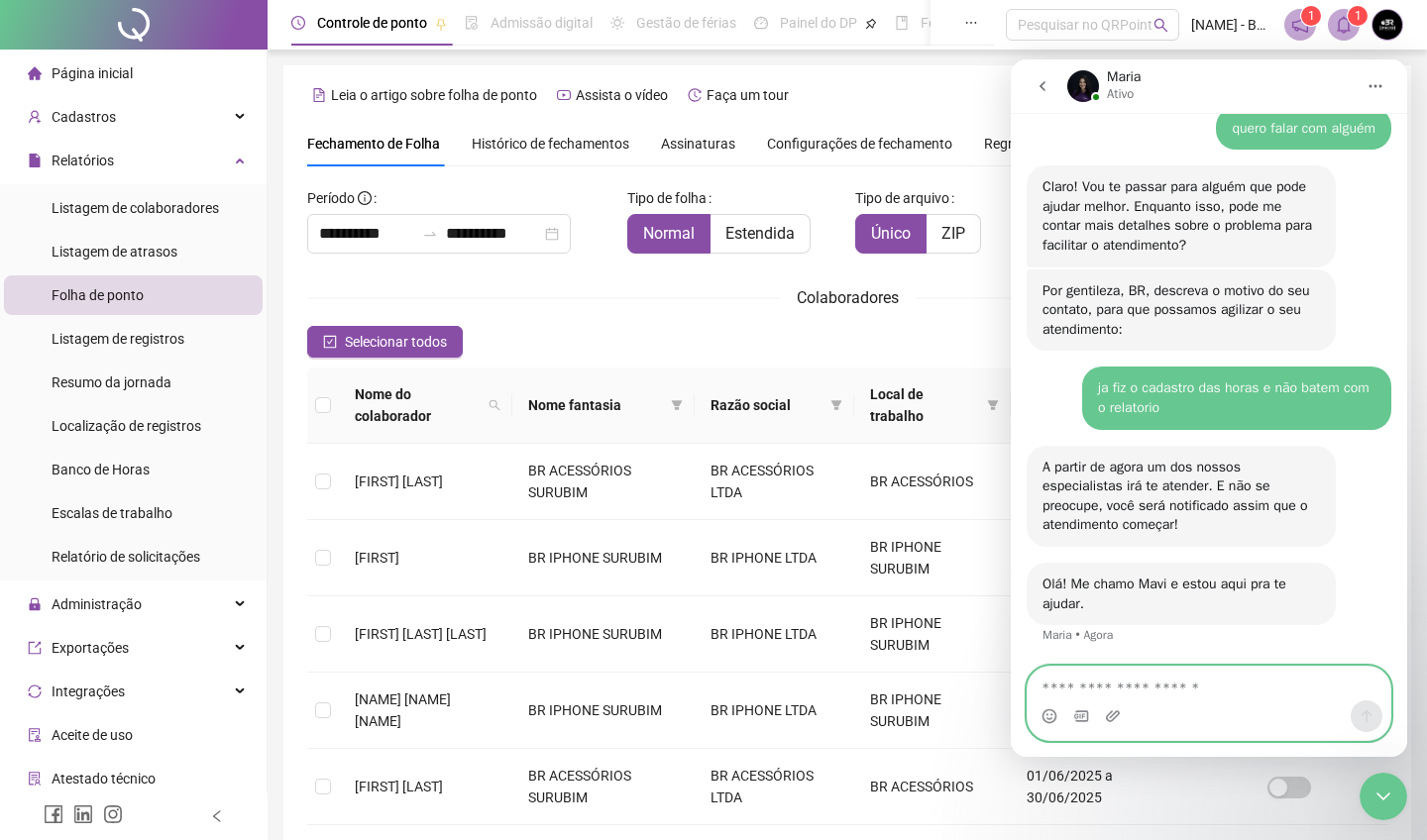 click at bounding box center [1209, 683] 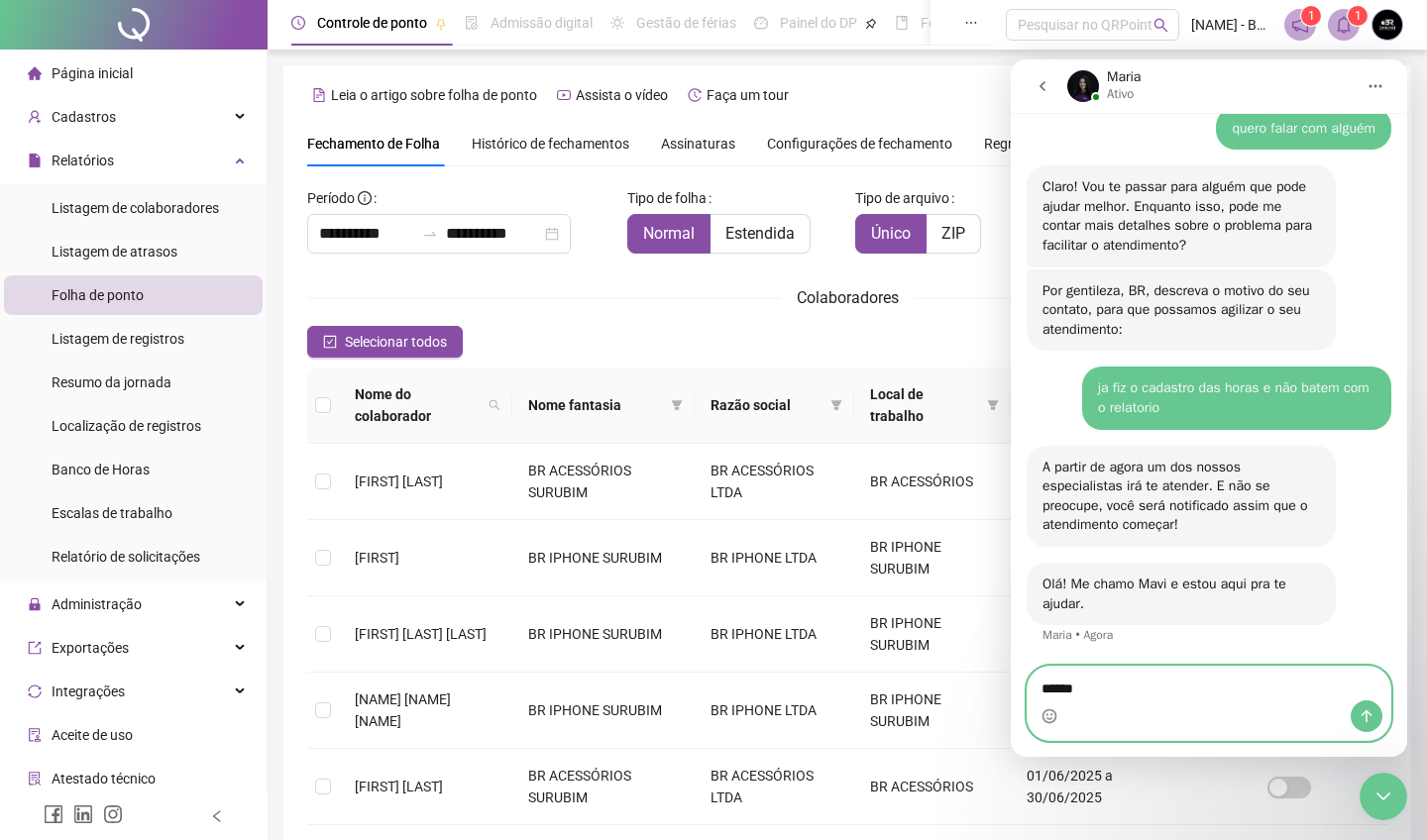 type on "*******" 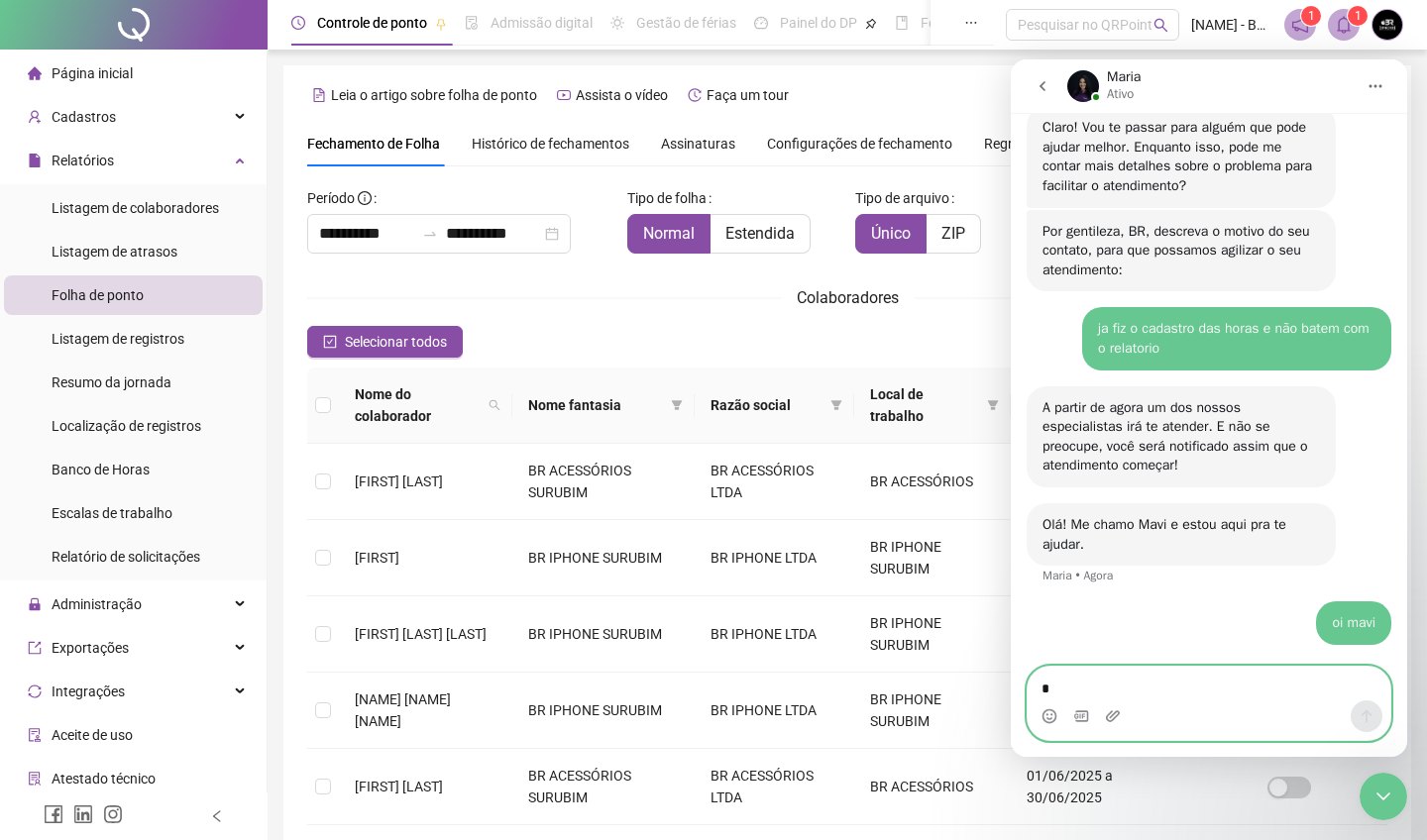 scroll, scrollTop: 1910, scrollLeft: 0, axis: vertical 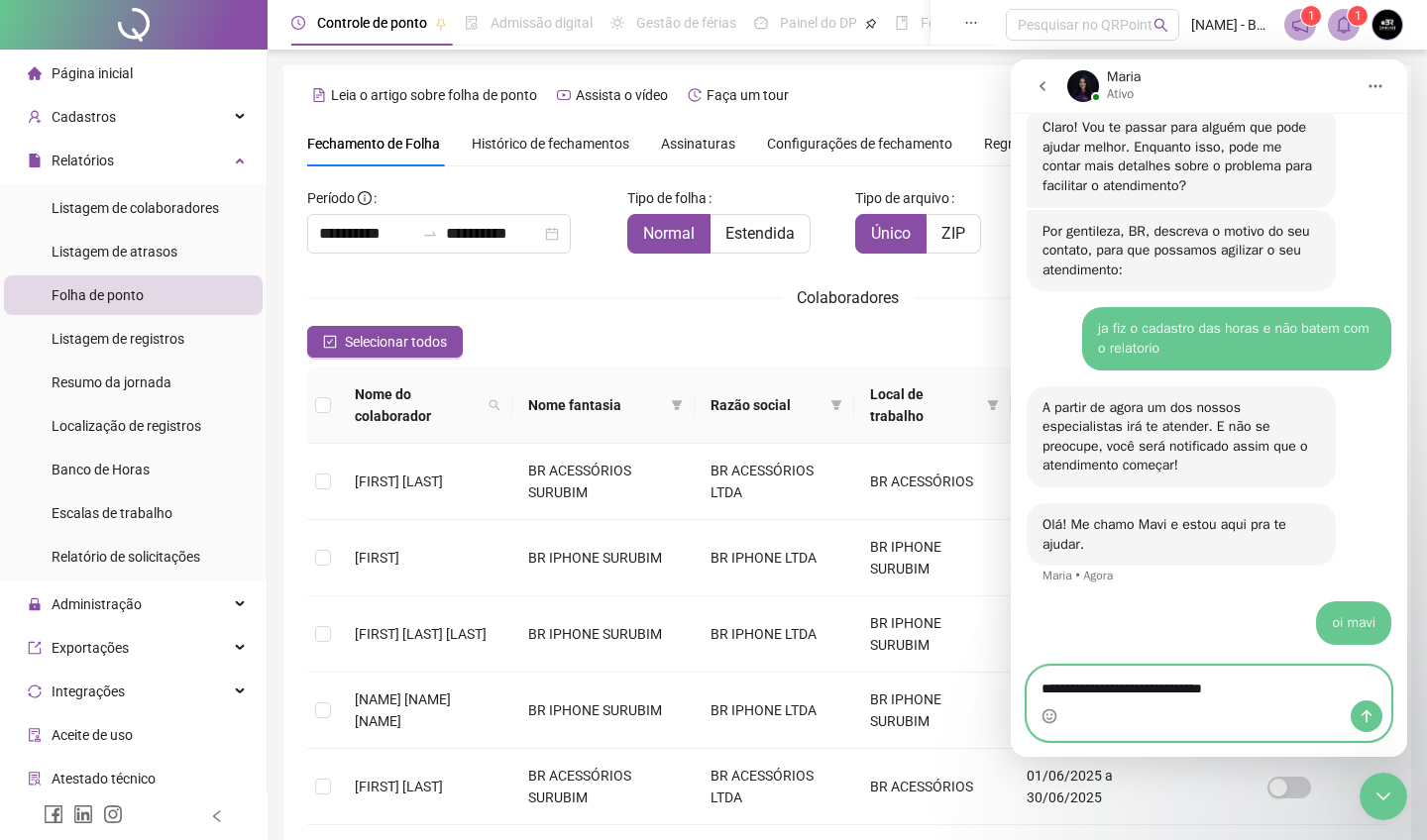 type on "**********" 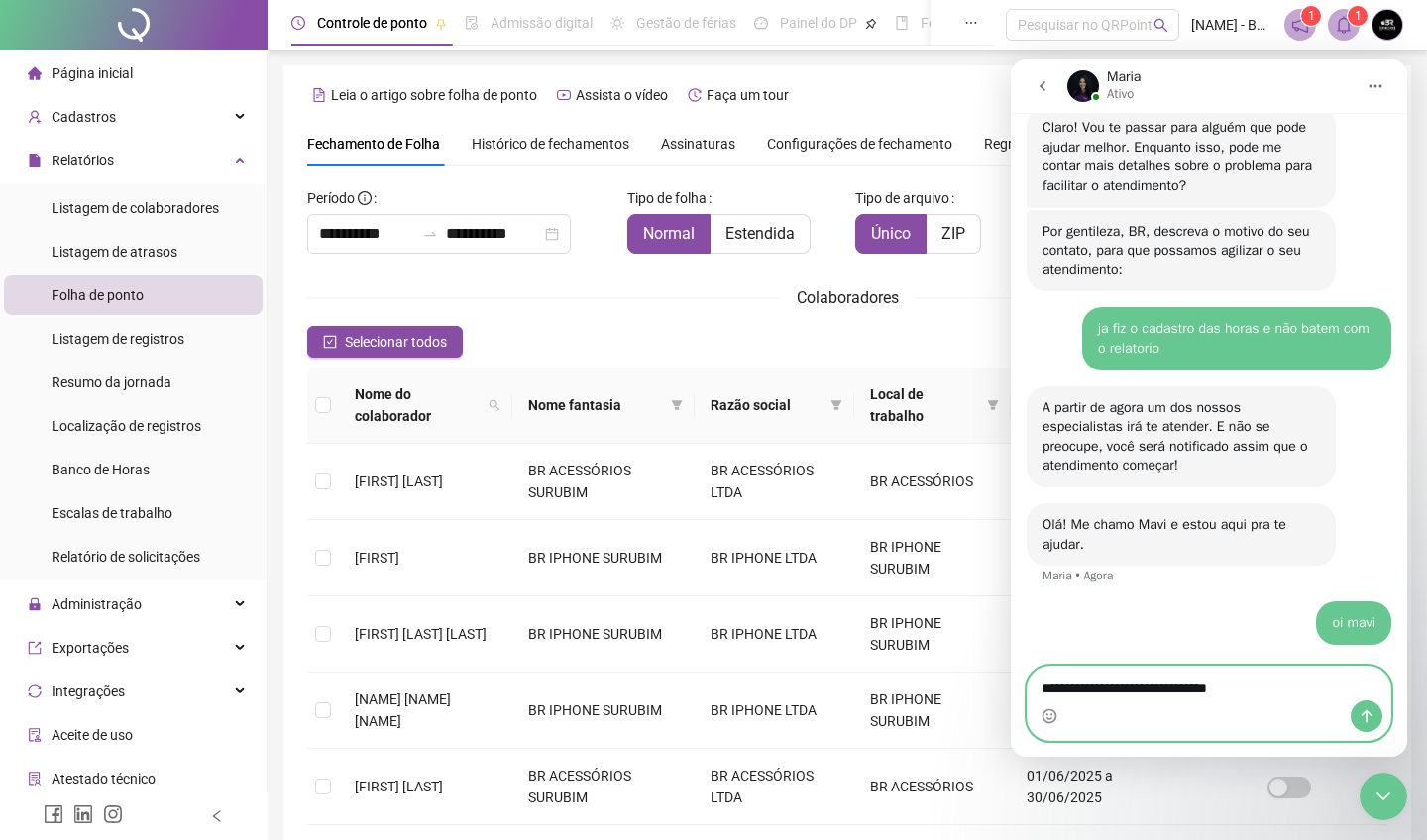 type 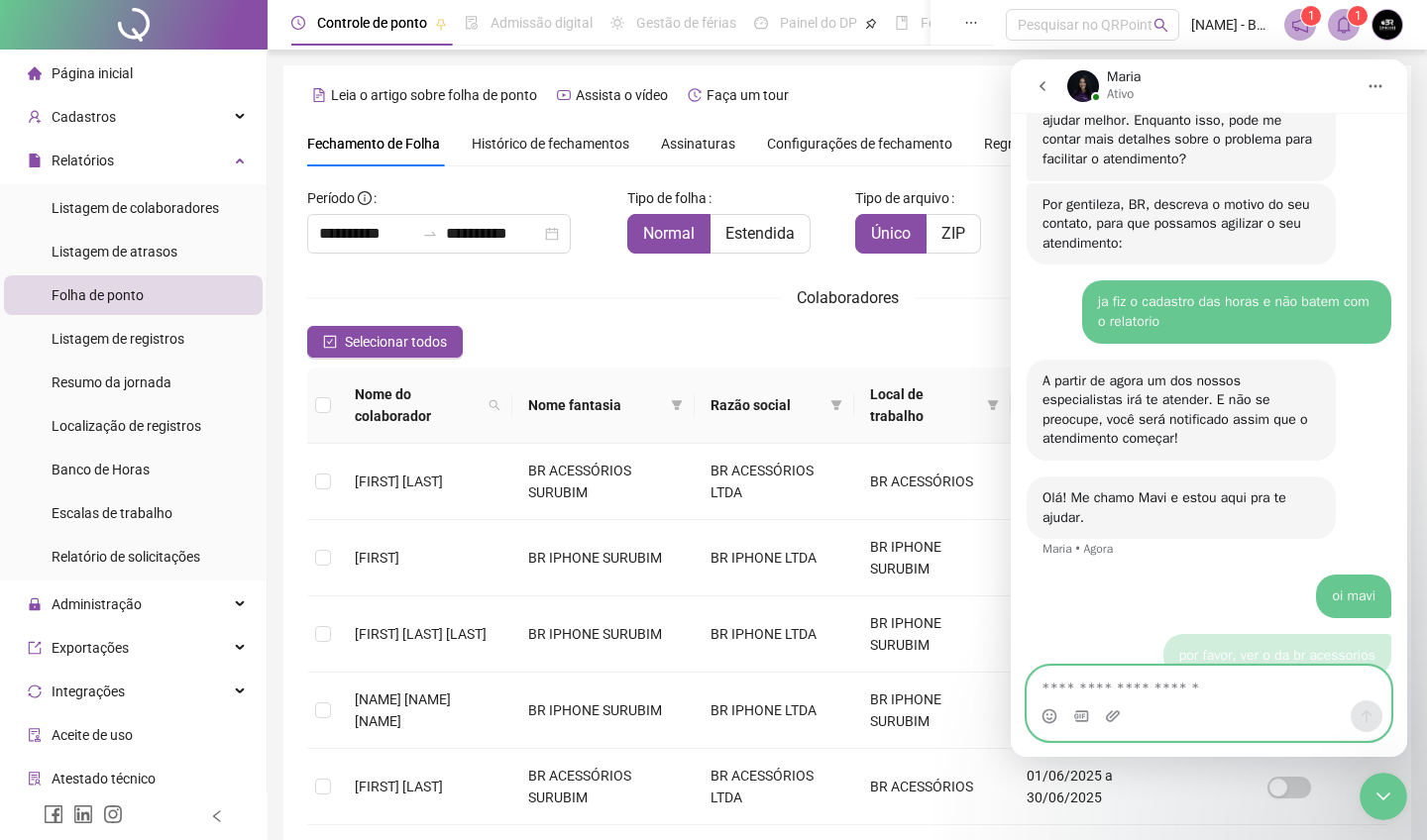 scroll, scrollTop: 1954, scrollLeft: 0, axis: vertical 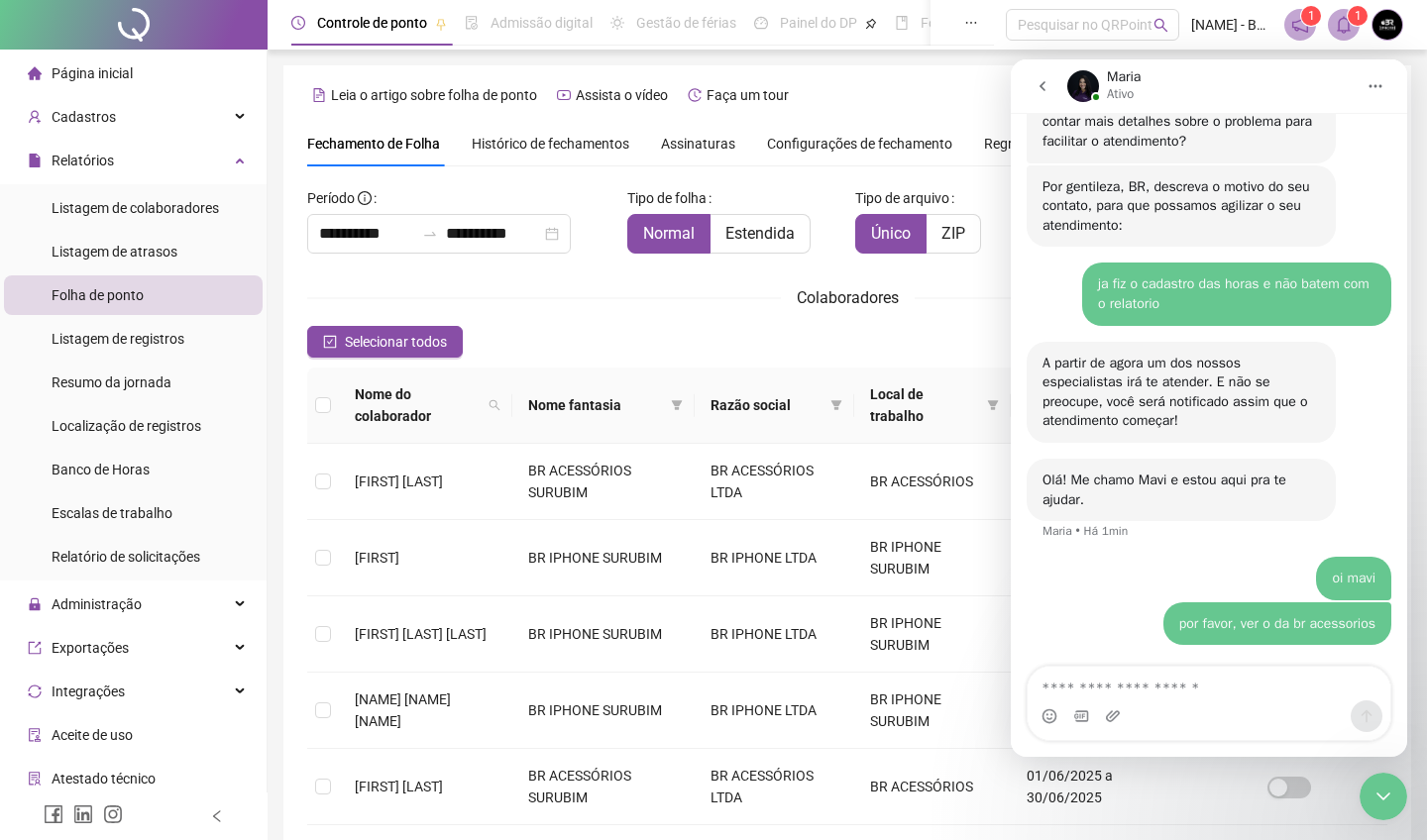 click at bounding box center (1383, 796) 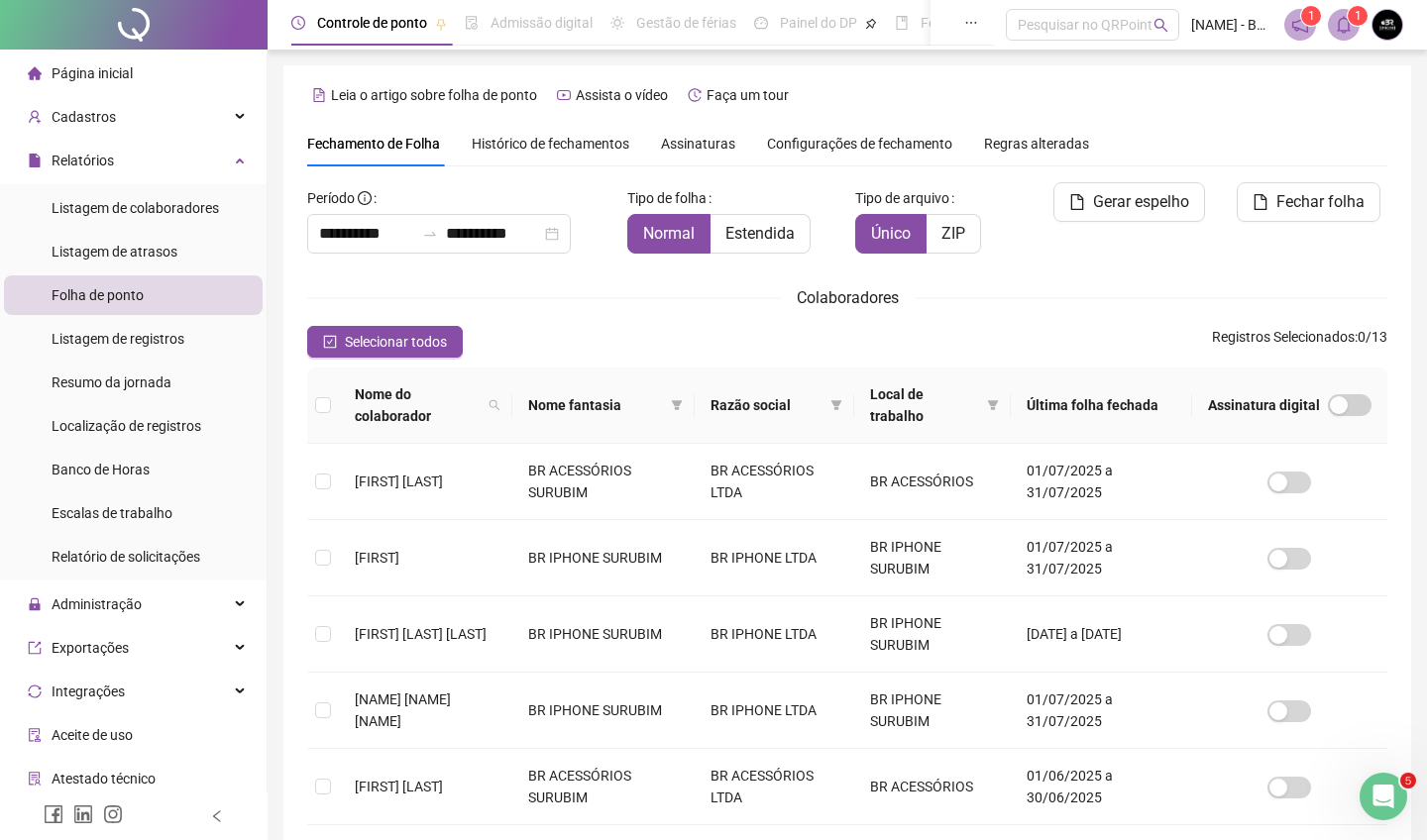 click at bounding box center (1383, 796) 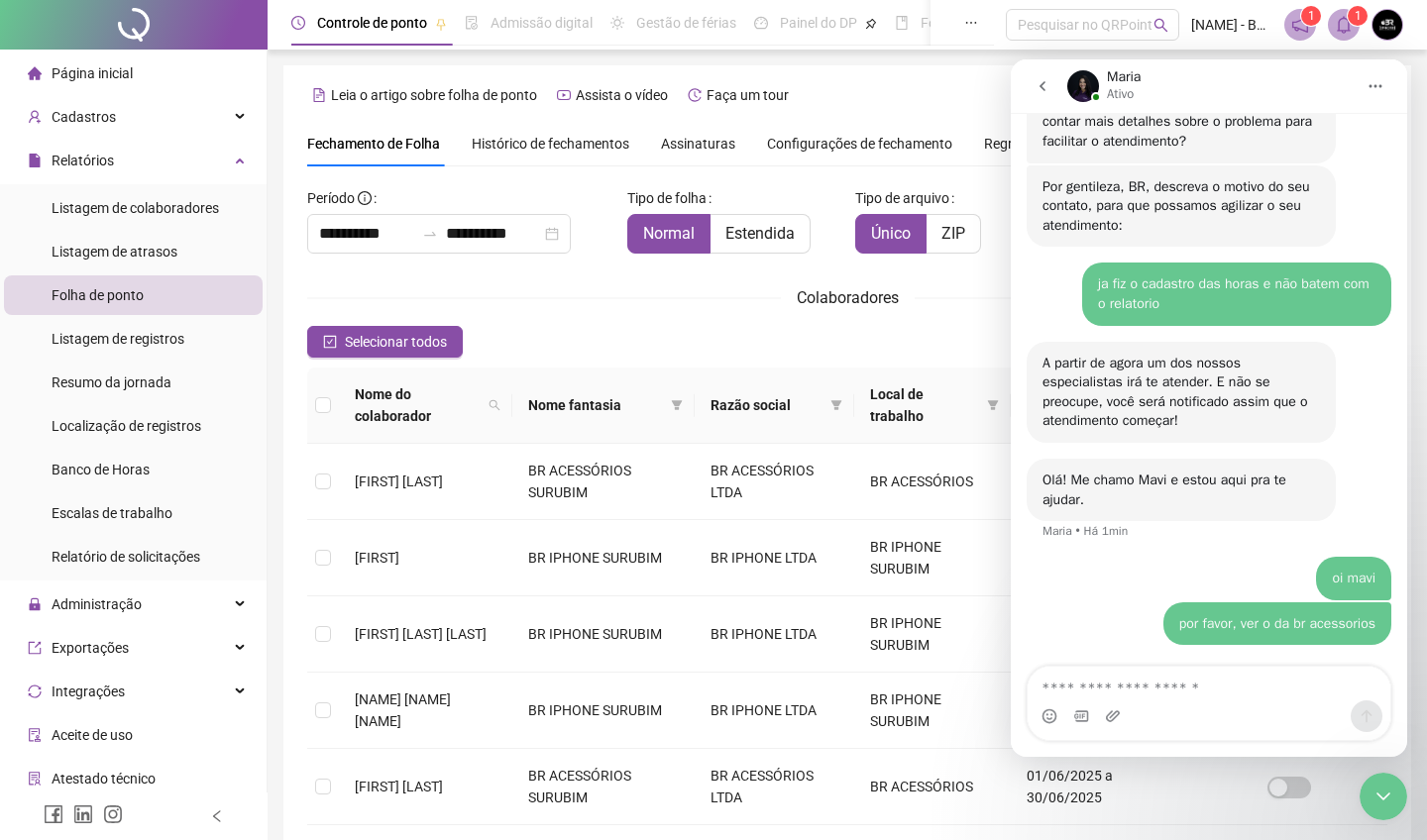scroll, scrollTop: 1954, scrollLeft: 0, axis: vertical 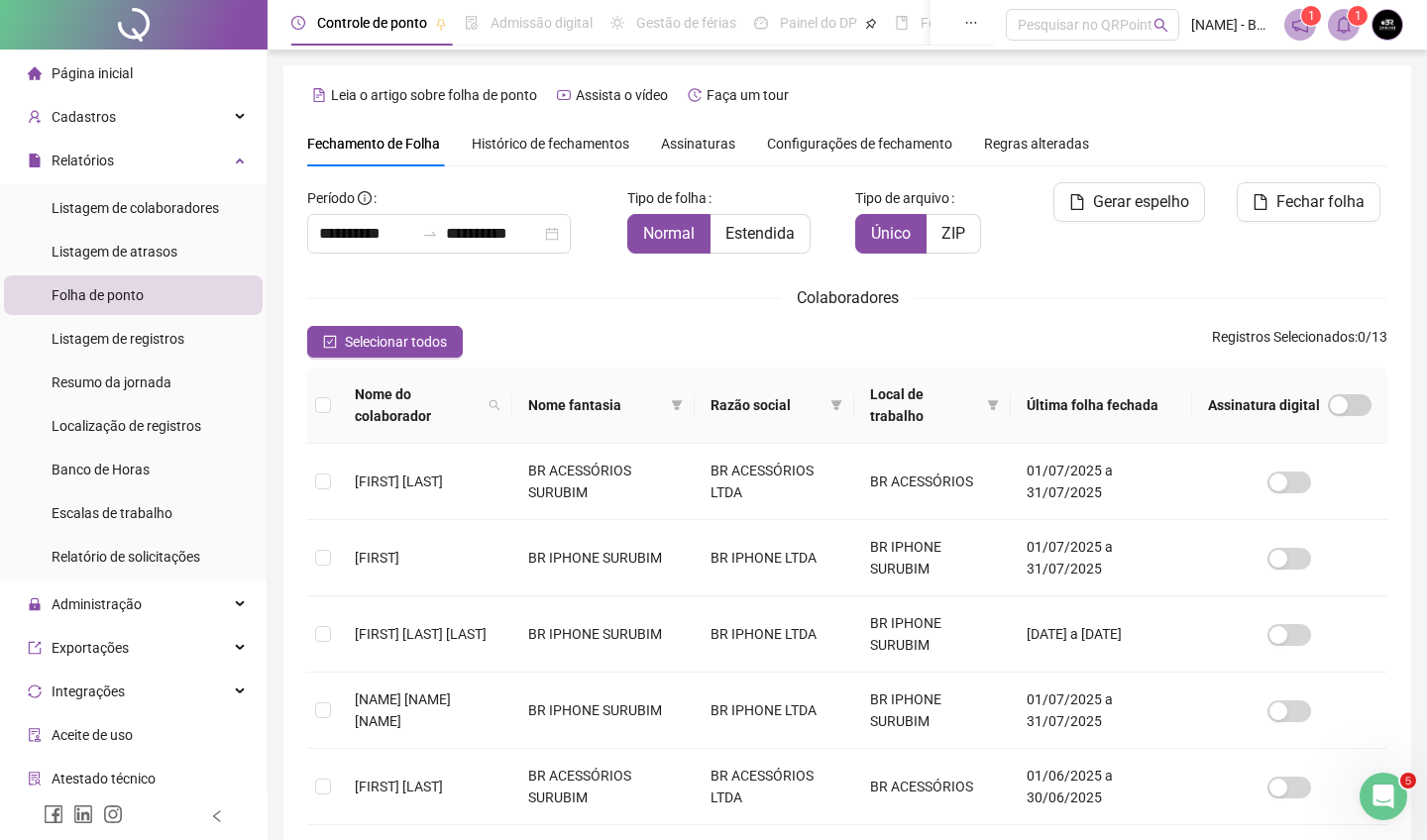 click on "**********" at bounding box center (847, 726) 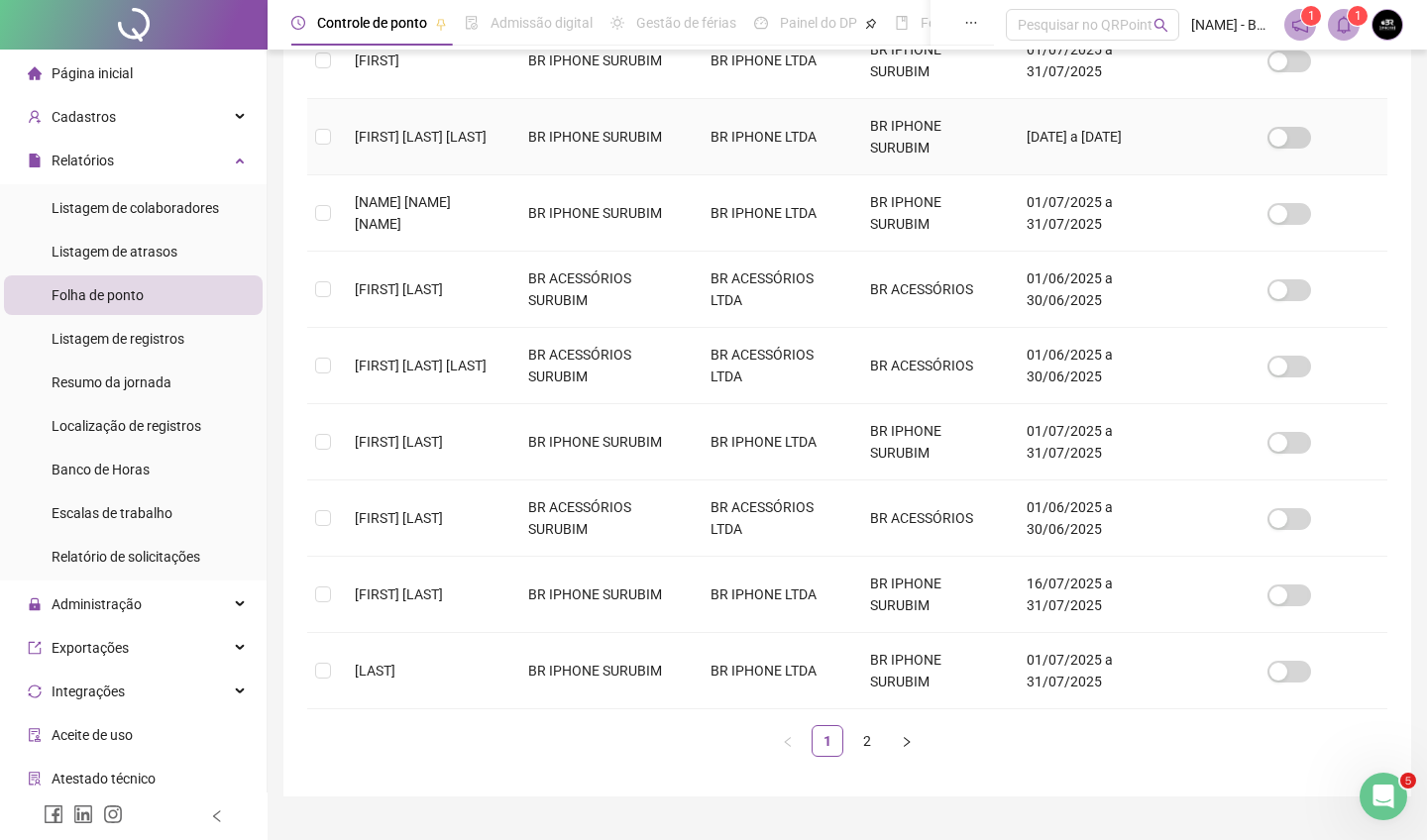 scroll, scrollTop: 539, scrollLeft: 0, axis: vertical 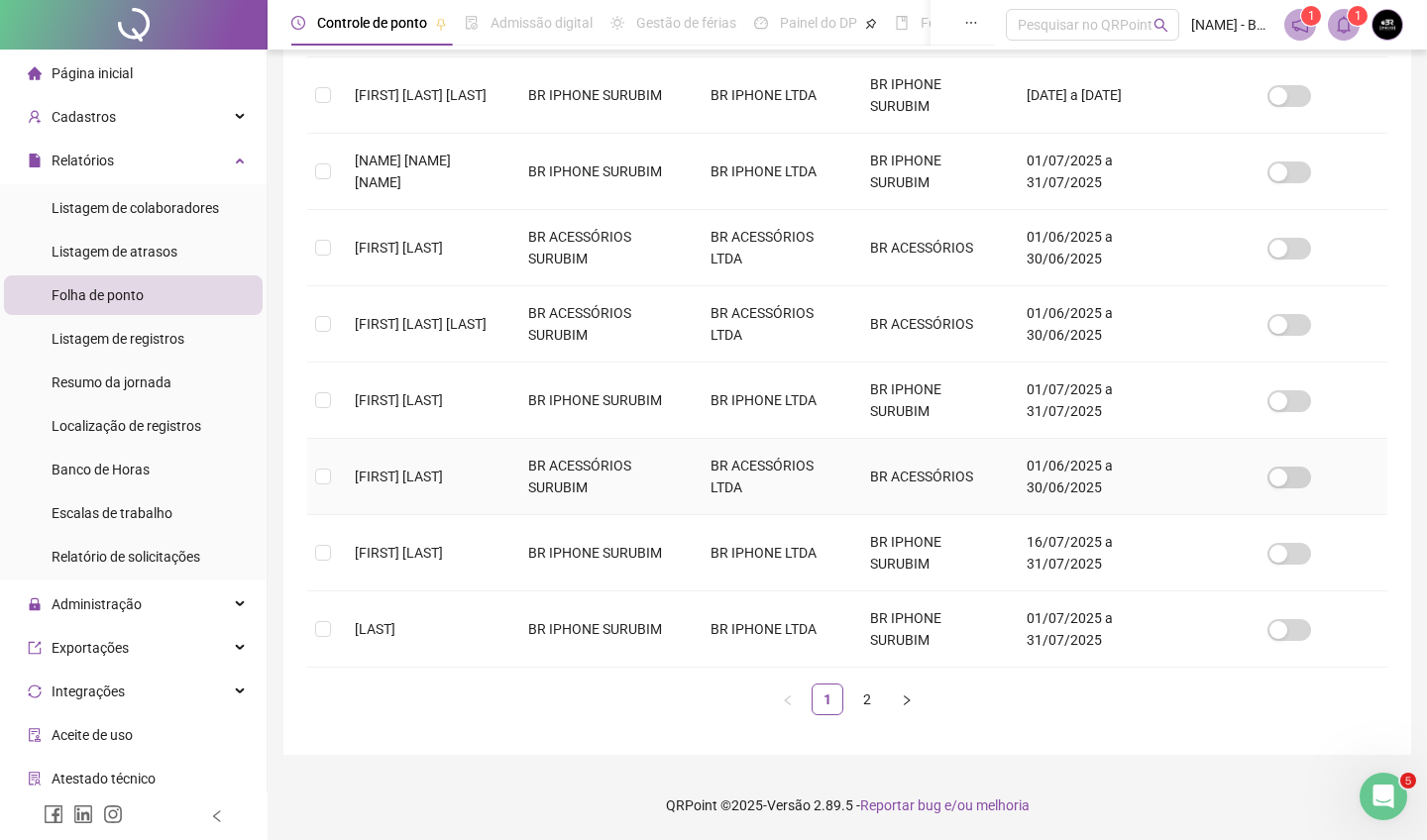 click on "BR ACESSÓRIOS LTDA" at bounding box center (774, 476) 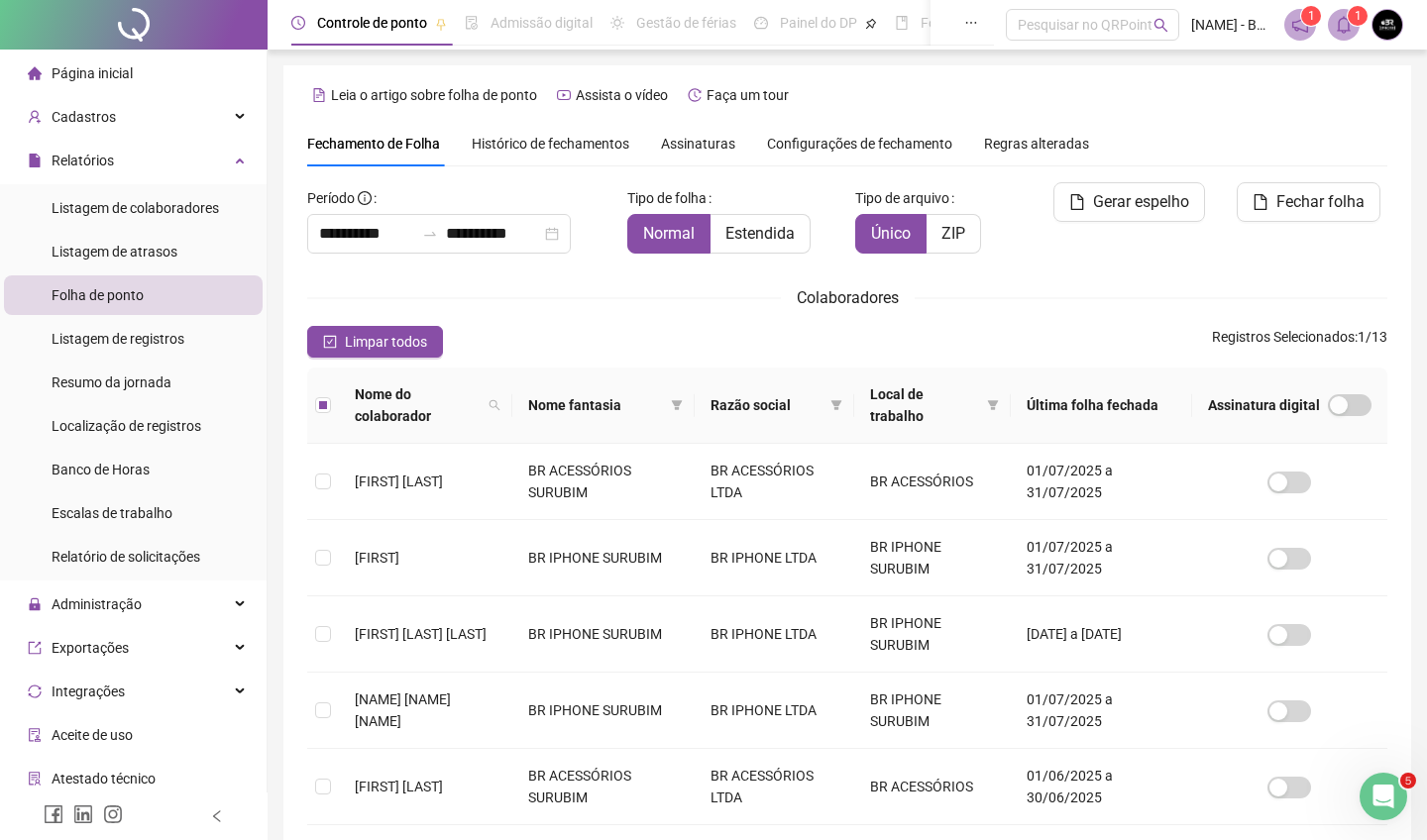 click on "Colaboradores" at bounding box center [847, 297] 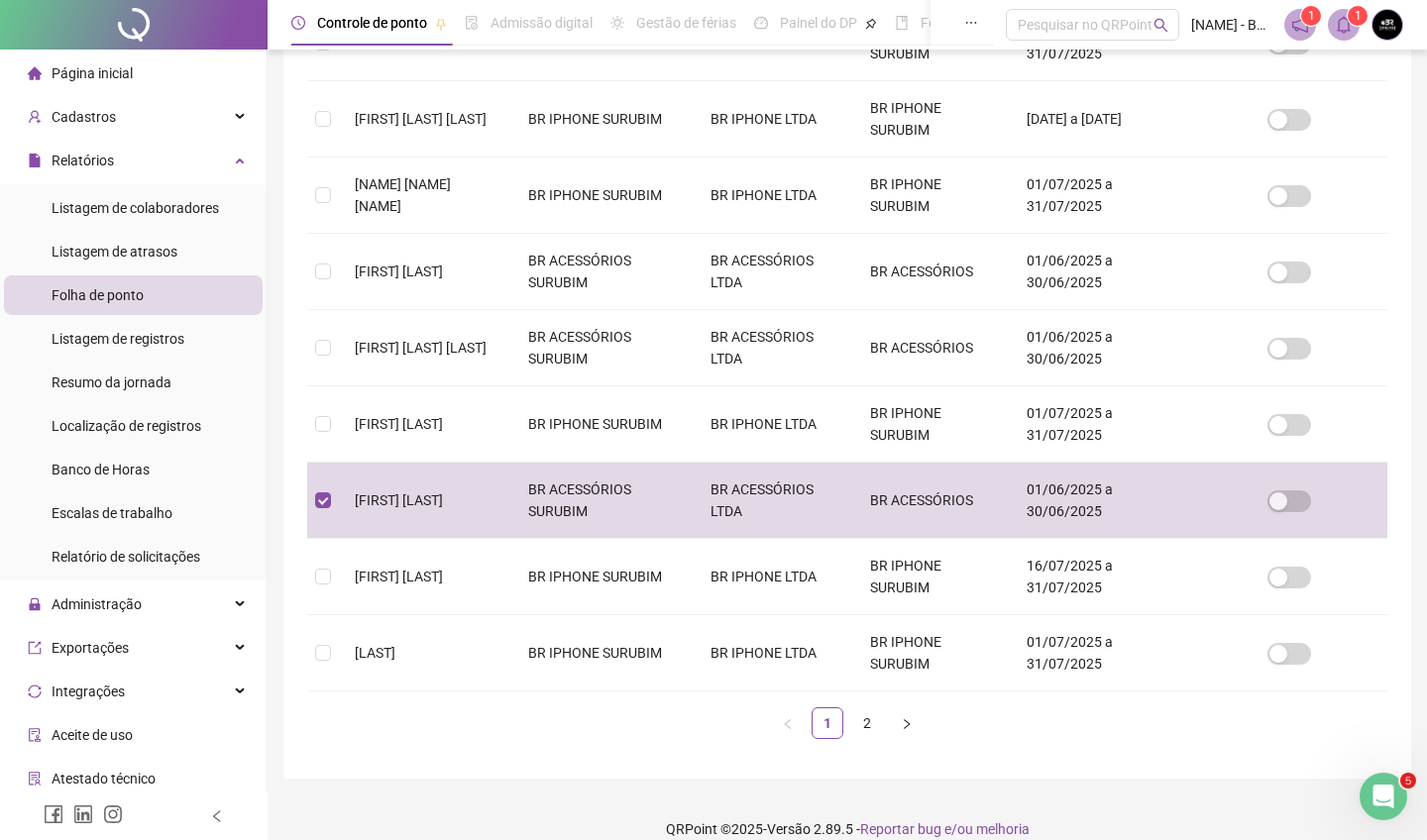 scroll, scrollTop: 539, scrollLeft: 0, axis: vertical 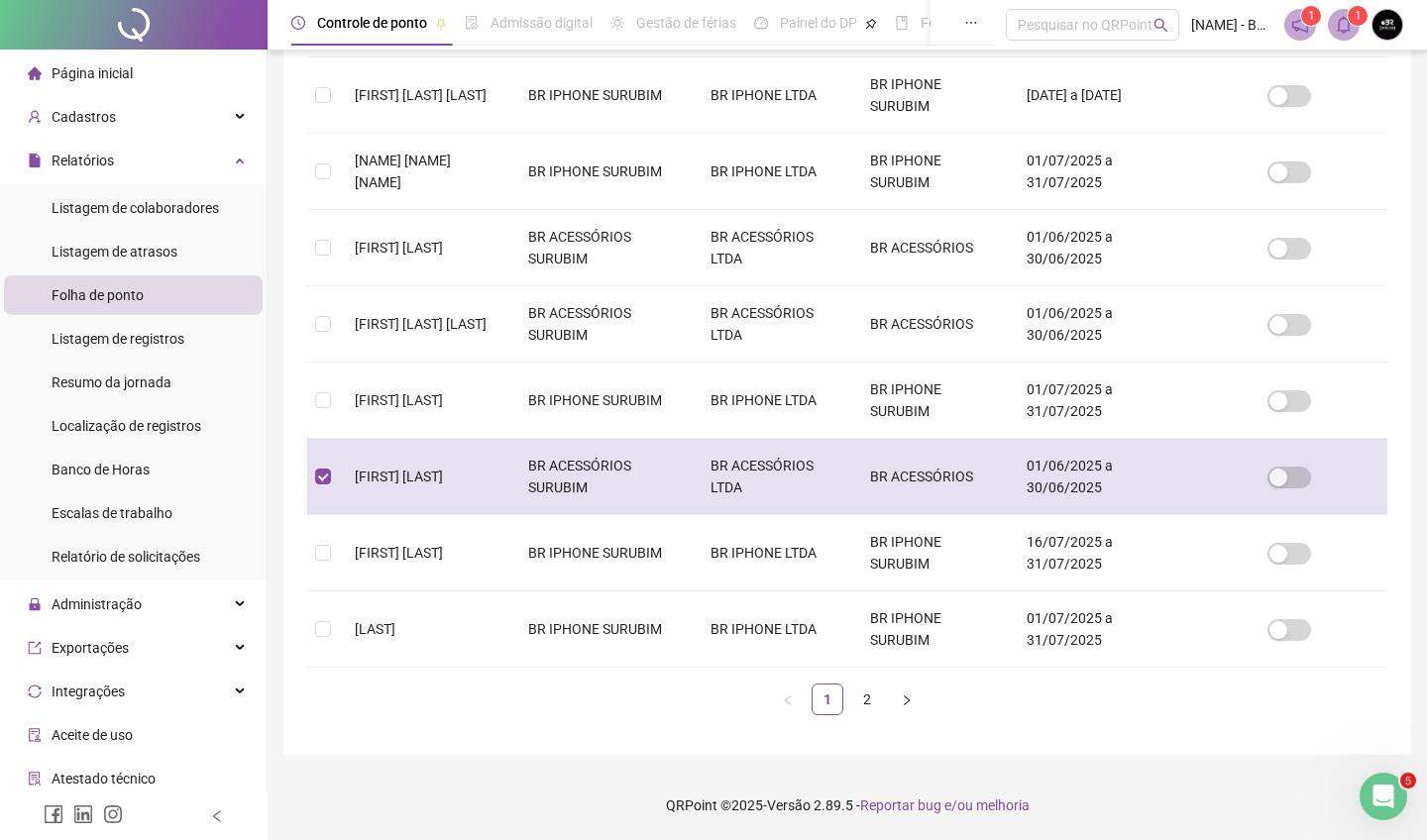 click on "BR ACESSÓRIOS" at bounding box center (933, 476) 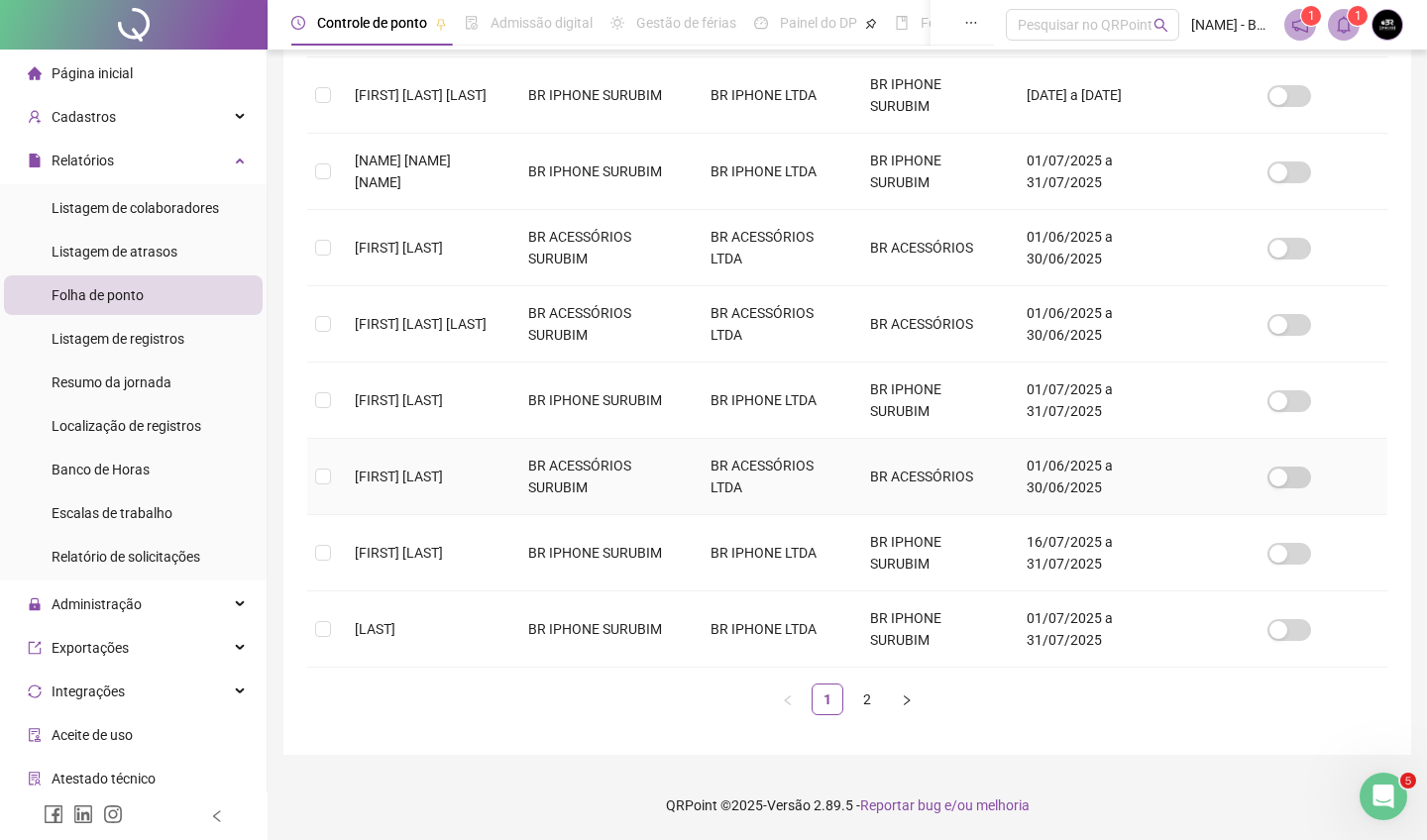 scroll, scrollTop: 0, scrollLeft: 0, axis: both 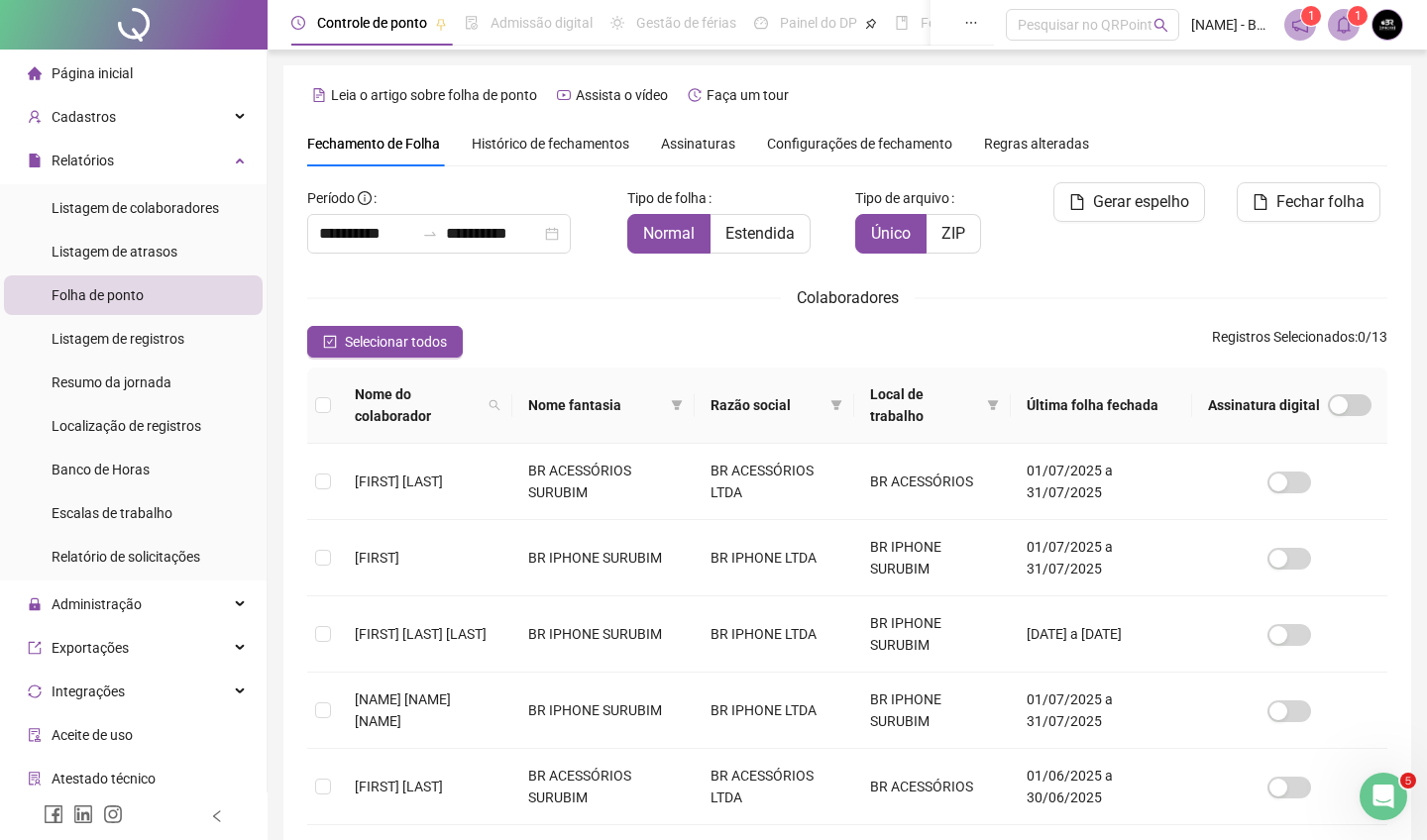 click on "Selecionar todos Registros Selecionados :  0 / 13" at bounding box center [847, 342] 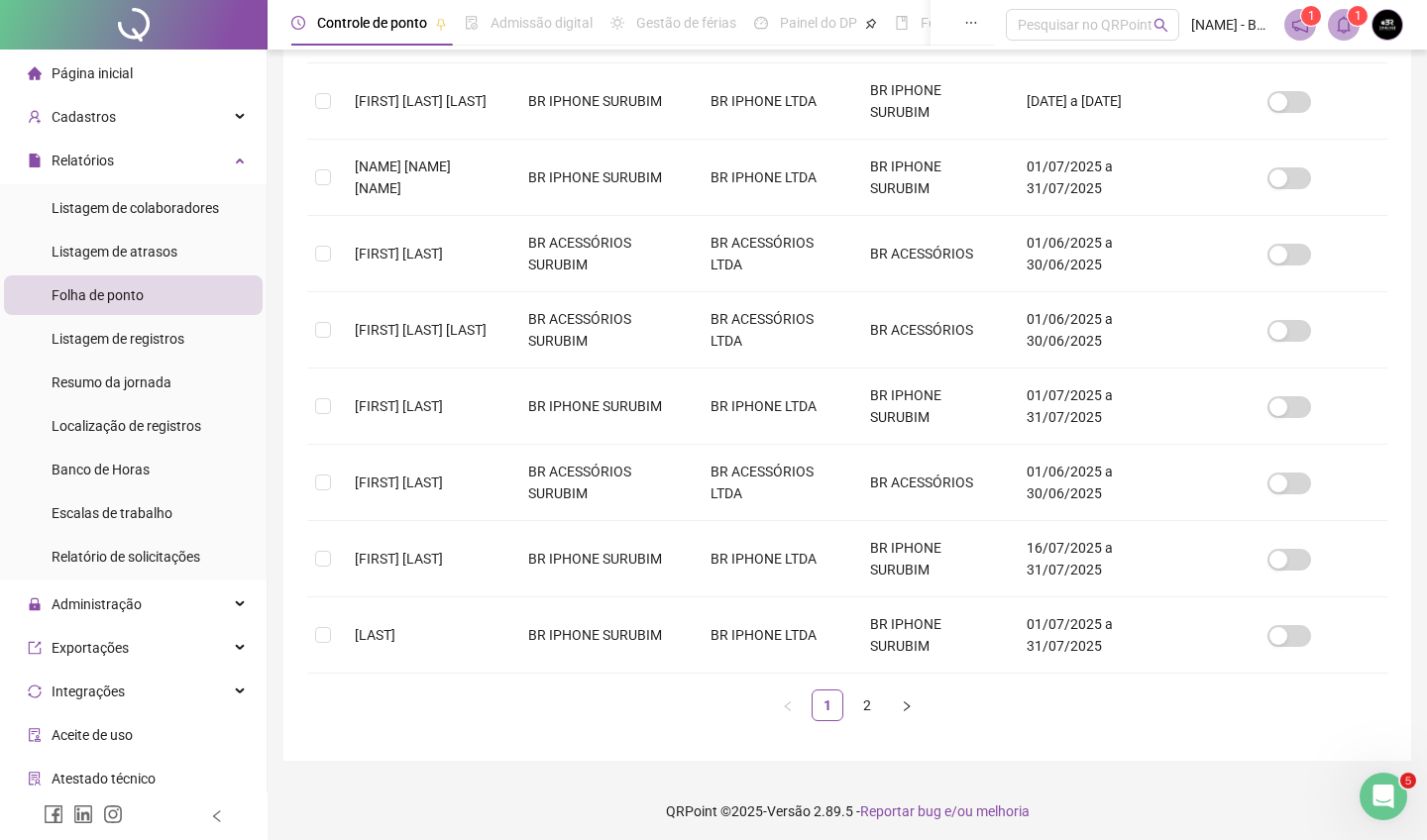 scroll, scrollTop: 539, scrollLeft: 0, axis: vertical 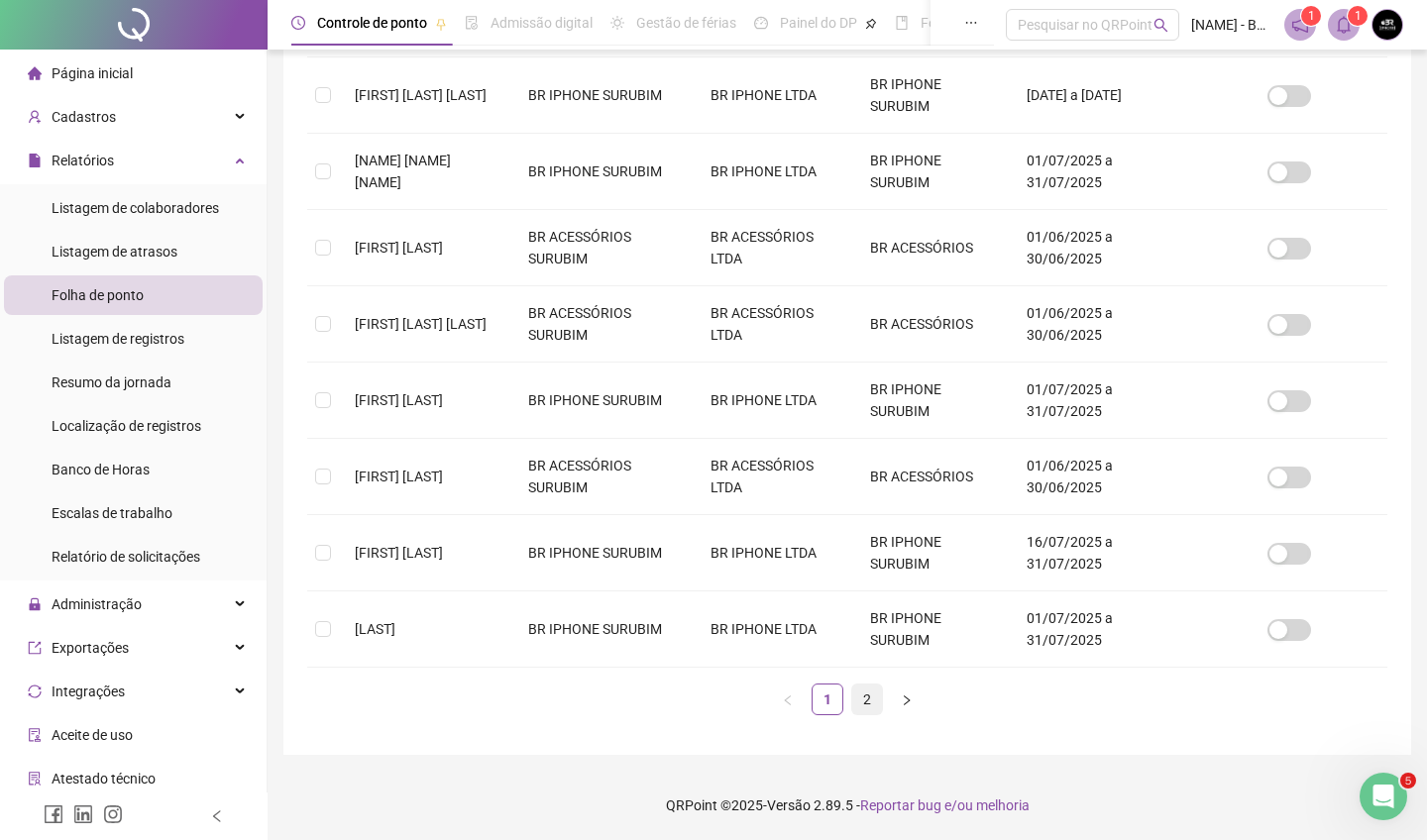 click on "2" at bounding box center [867, 699] 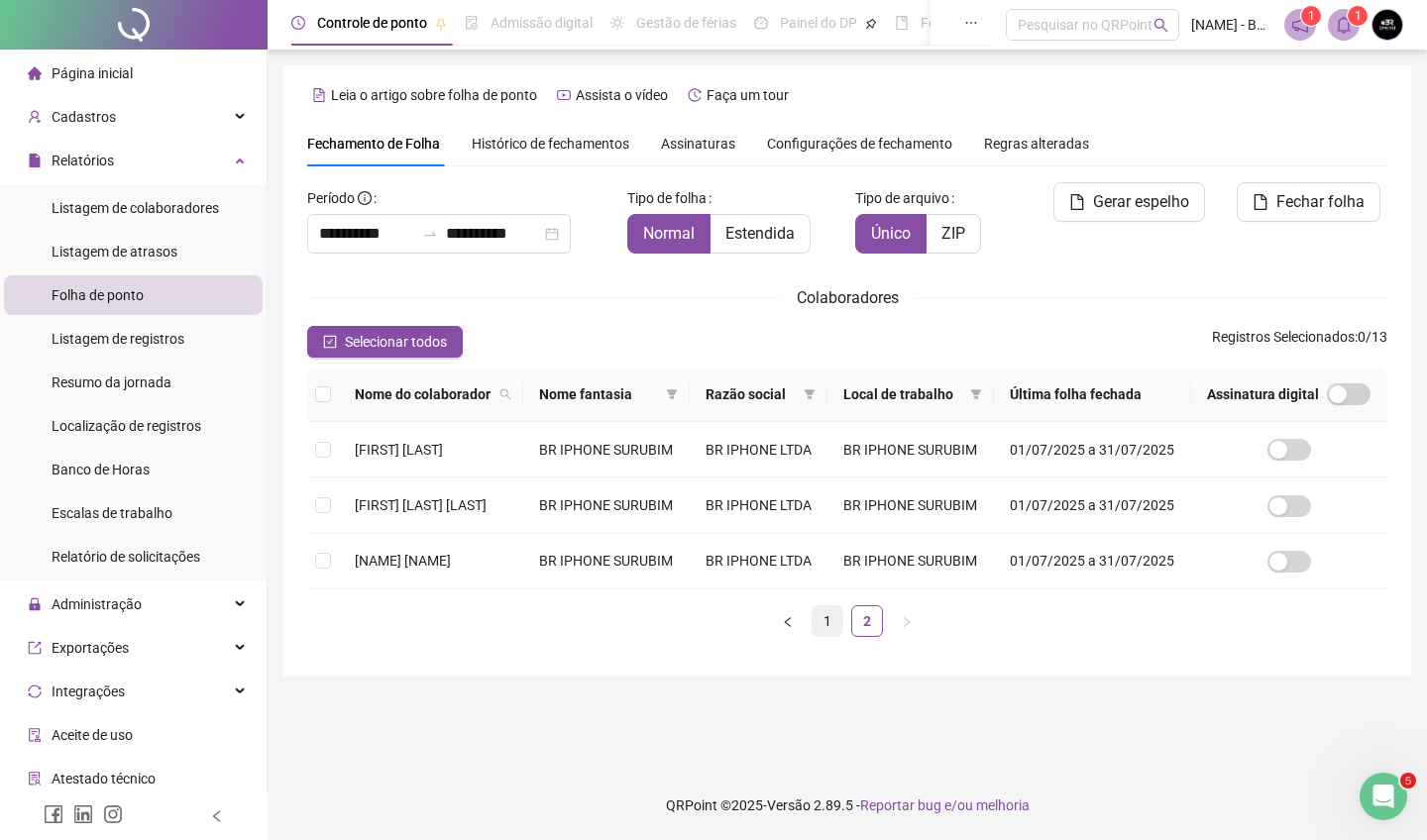 click on "1" at bounding box center (827, 621) 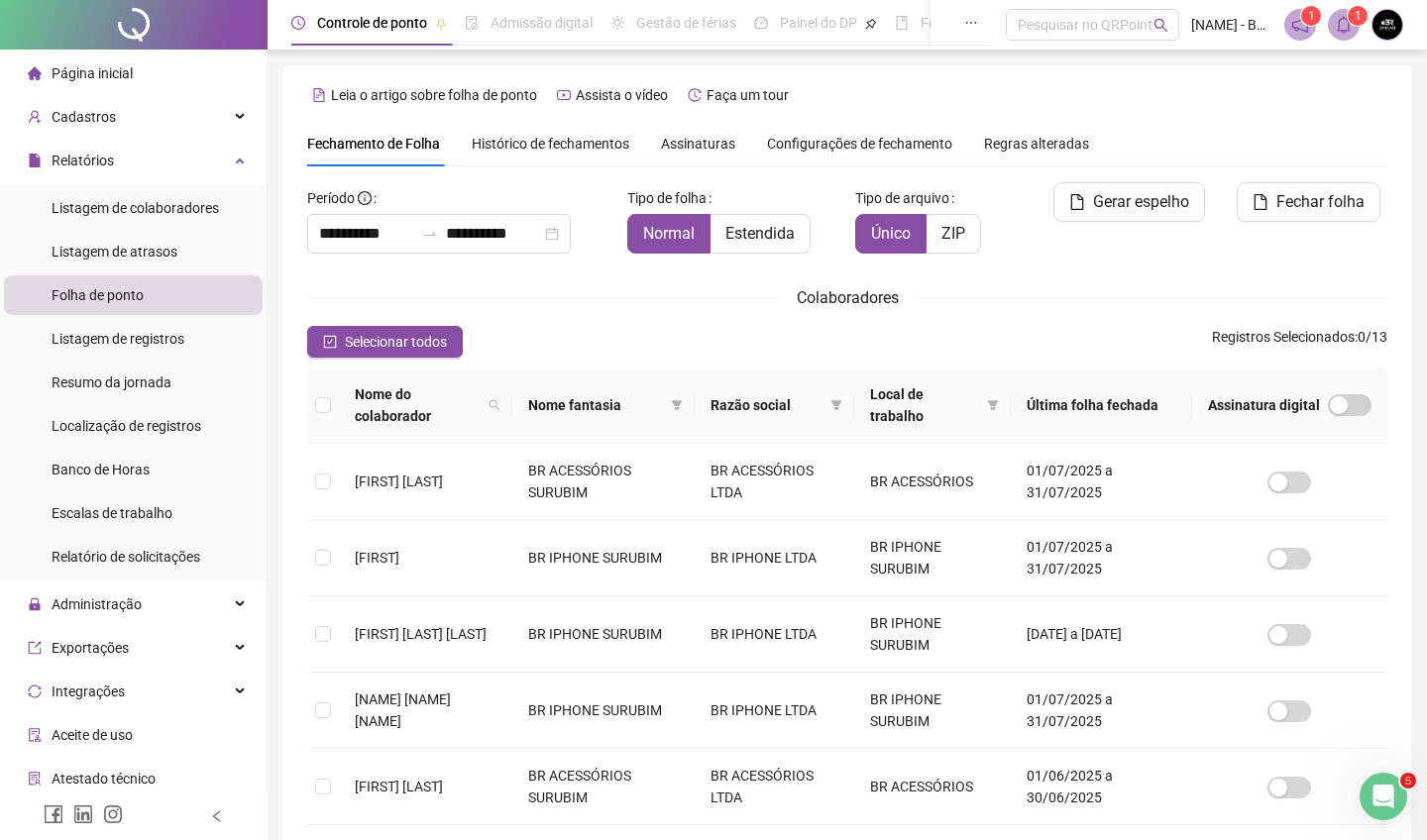 click on "Selecionar todos Registros Selecionados :  0 / 13" at bounding box center [847, 342] 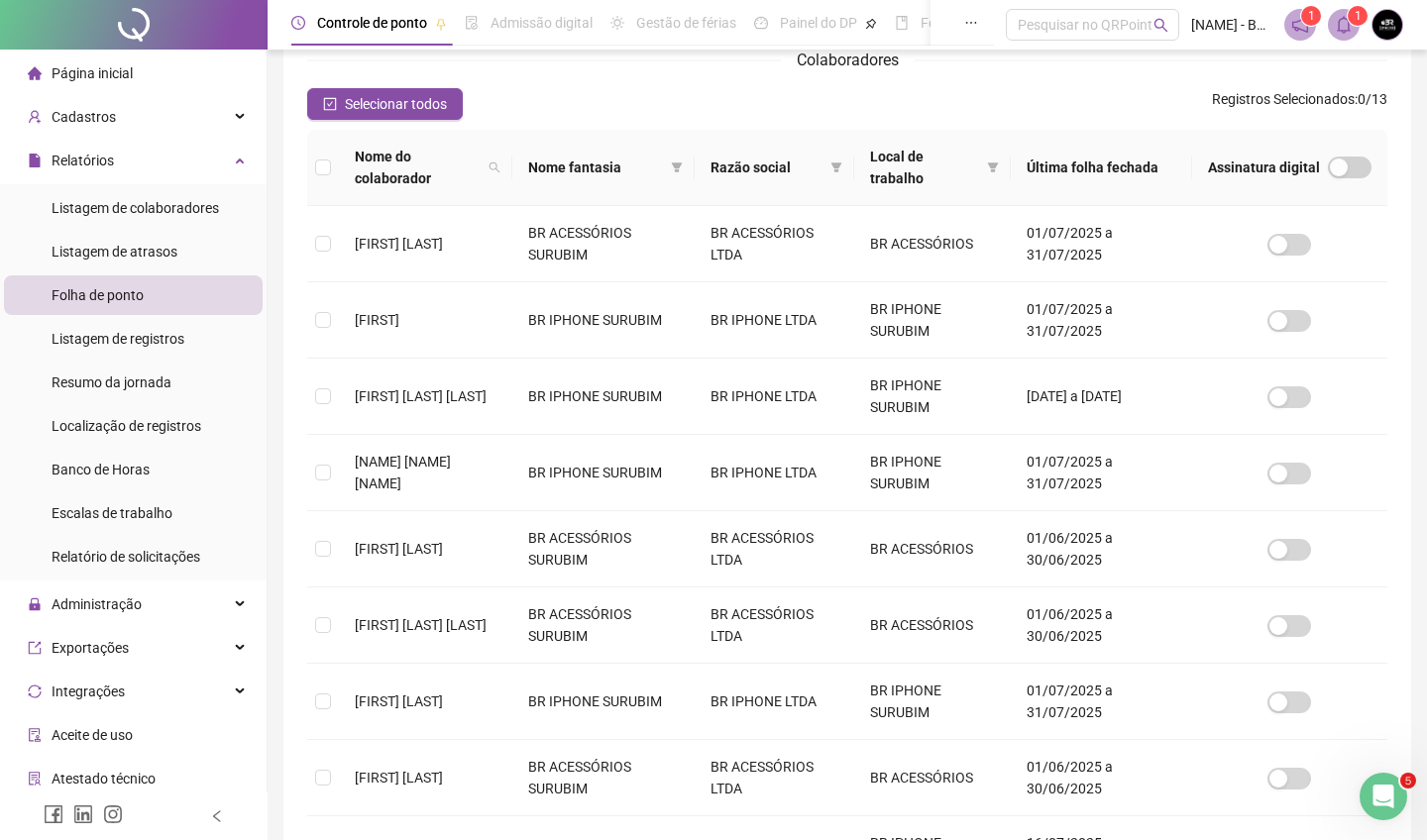 scroll, scrollTop: 277, scrollLeft: 0, axis: vertical 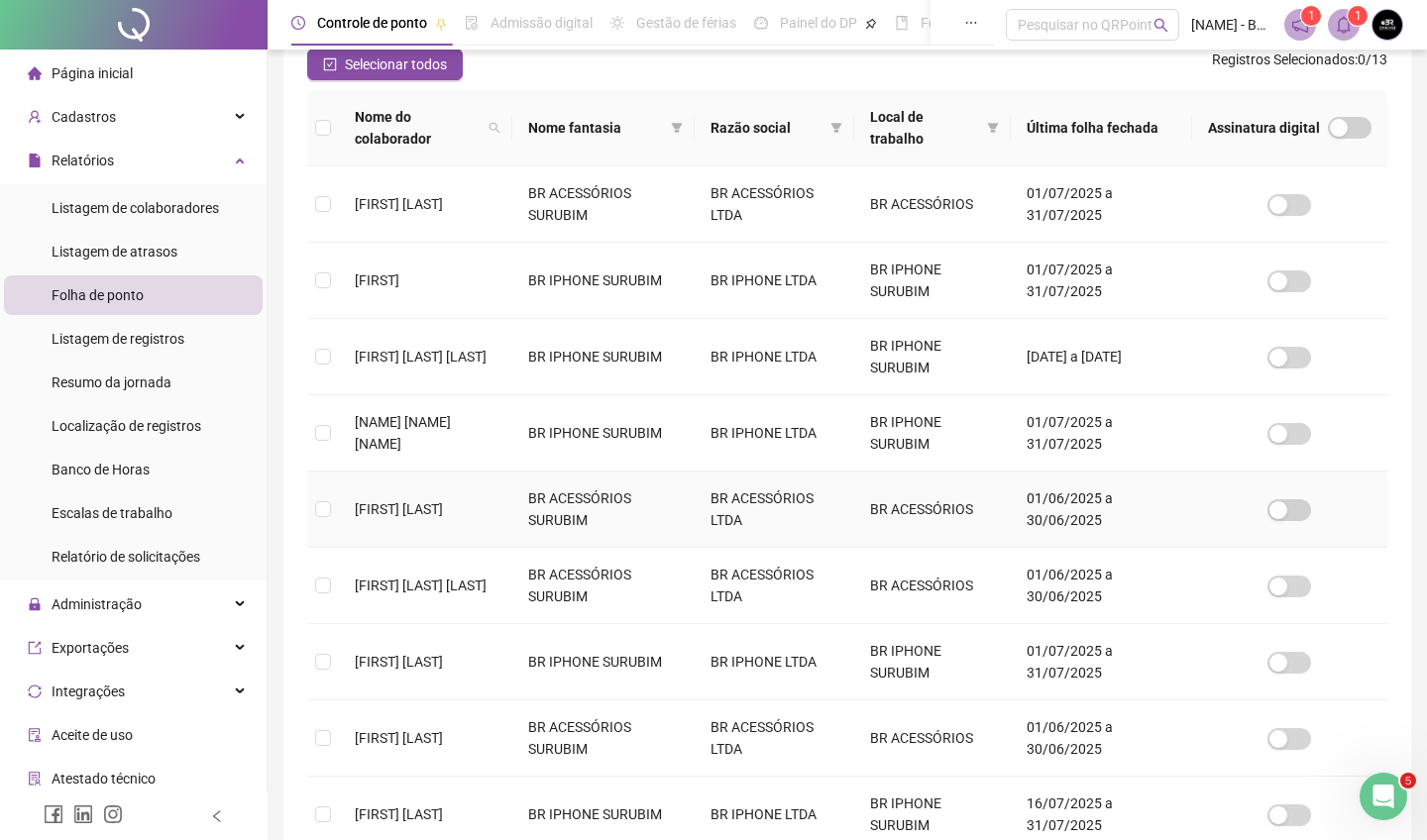 click on "BR ACESSÓRIOS SURUBIM" at bounding box center (604, 509) 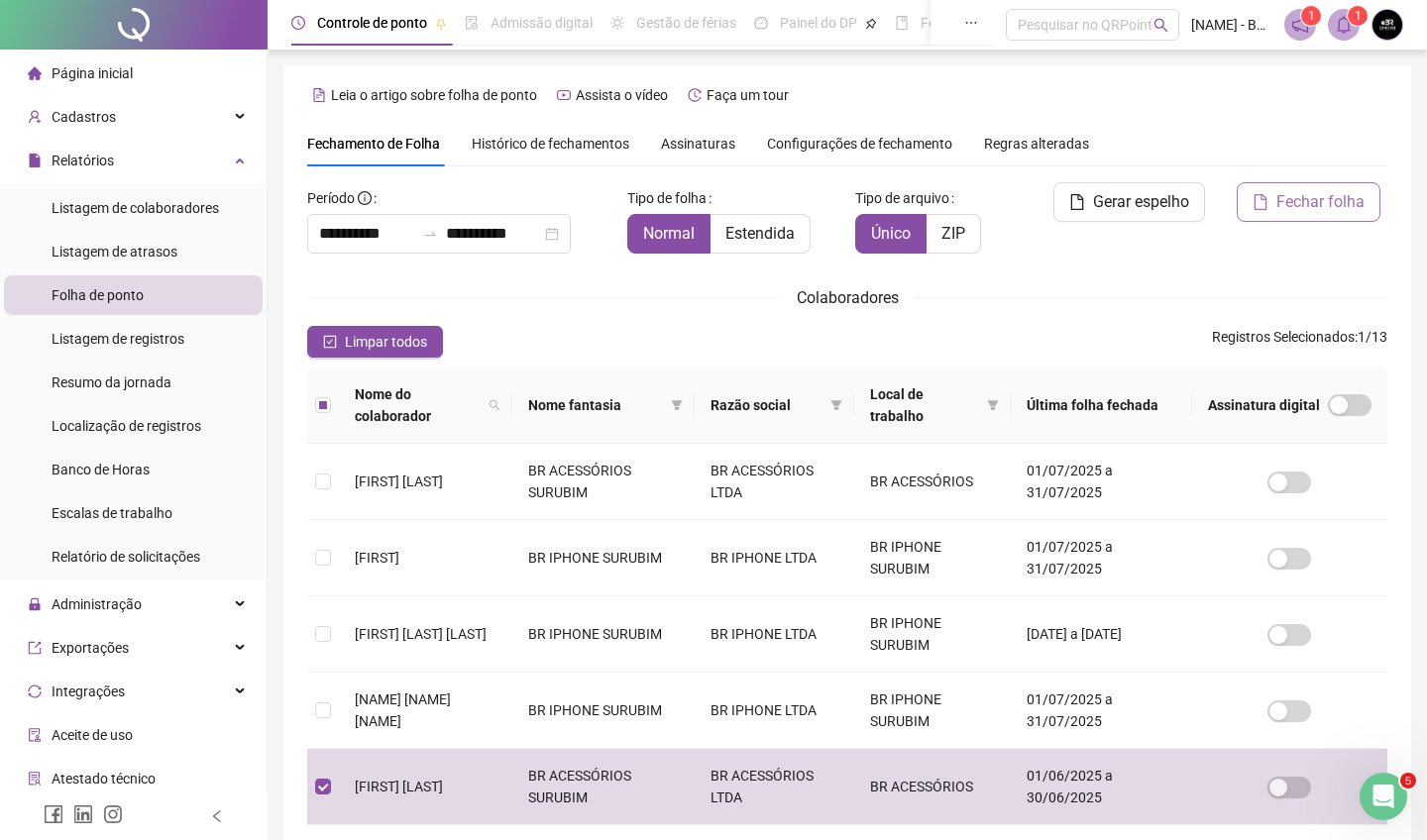 click on "Fechar folha" at bounding box center [1320, 202] 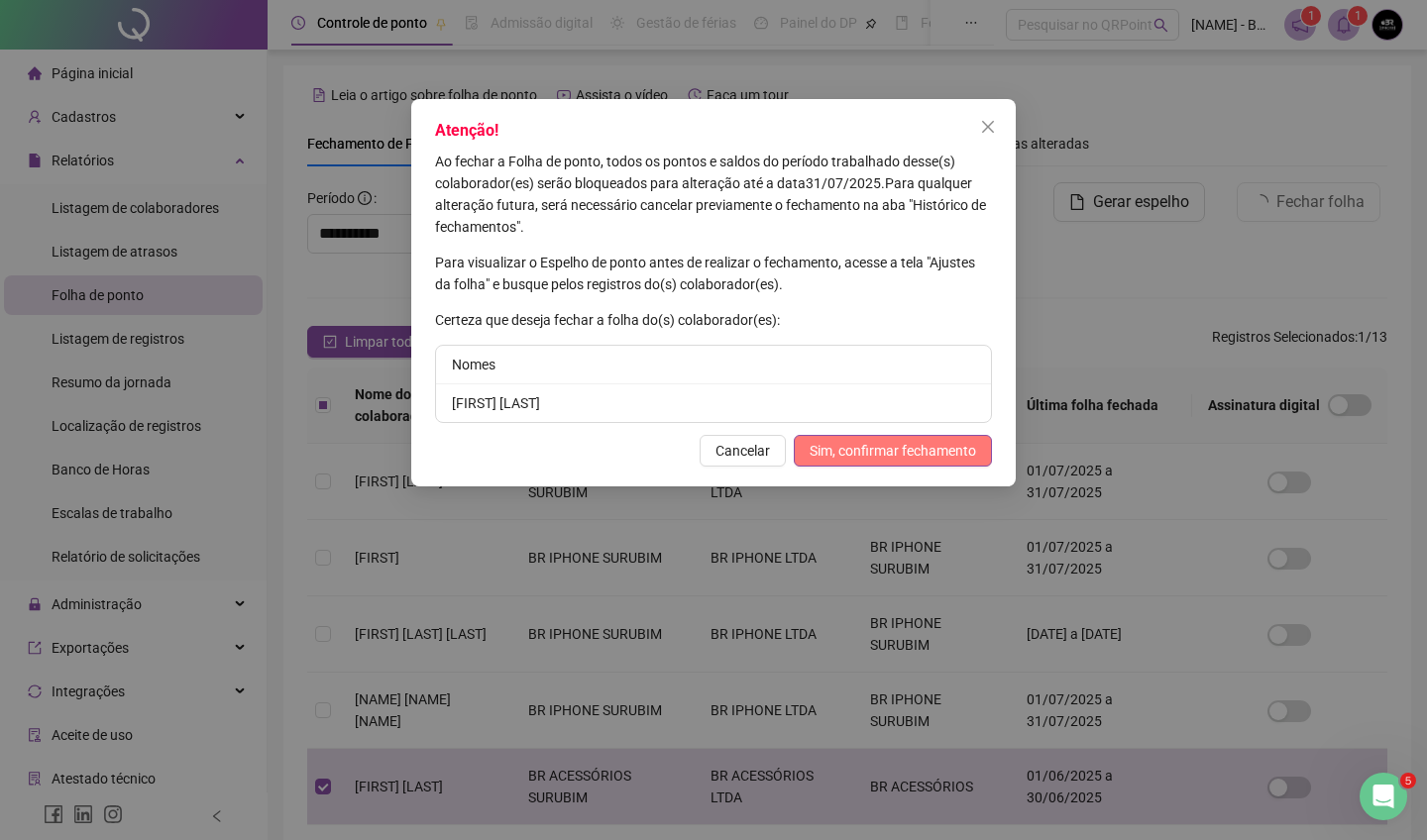 click on "Sim, confirmar fechamento" at bounding box center (893, 451) 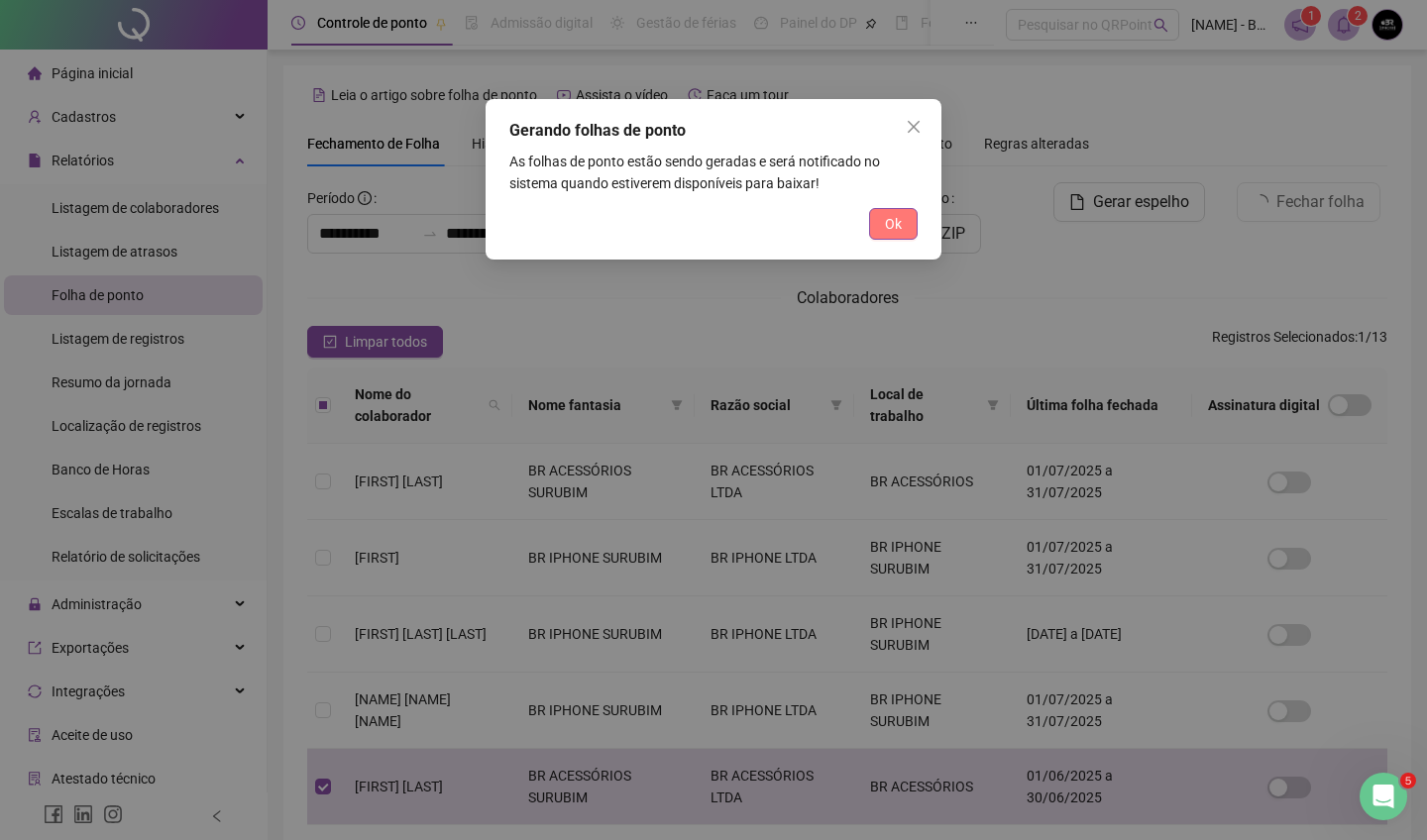 click on "Ok" at bounding box center [893, 224] 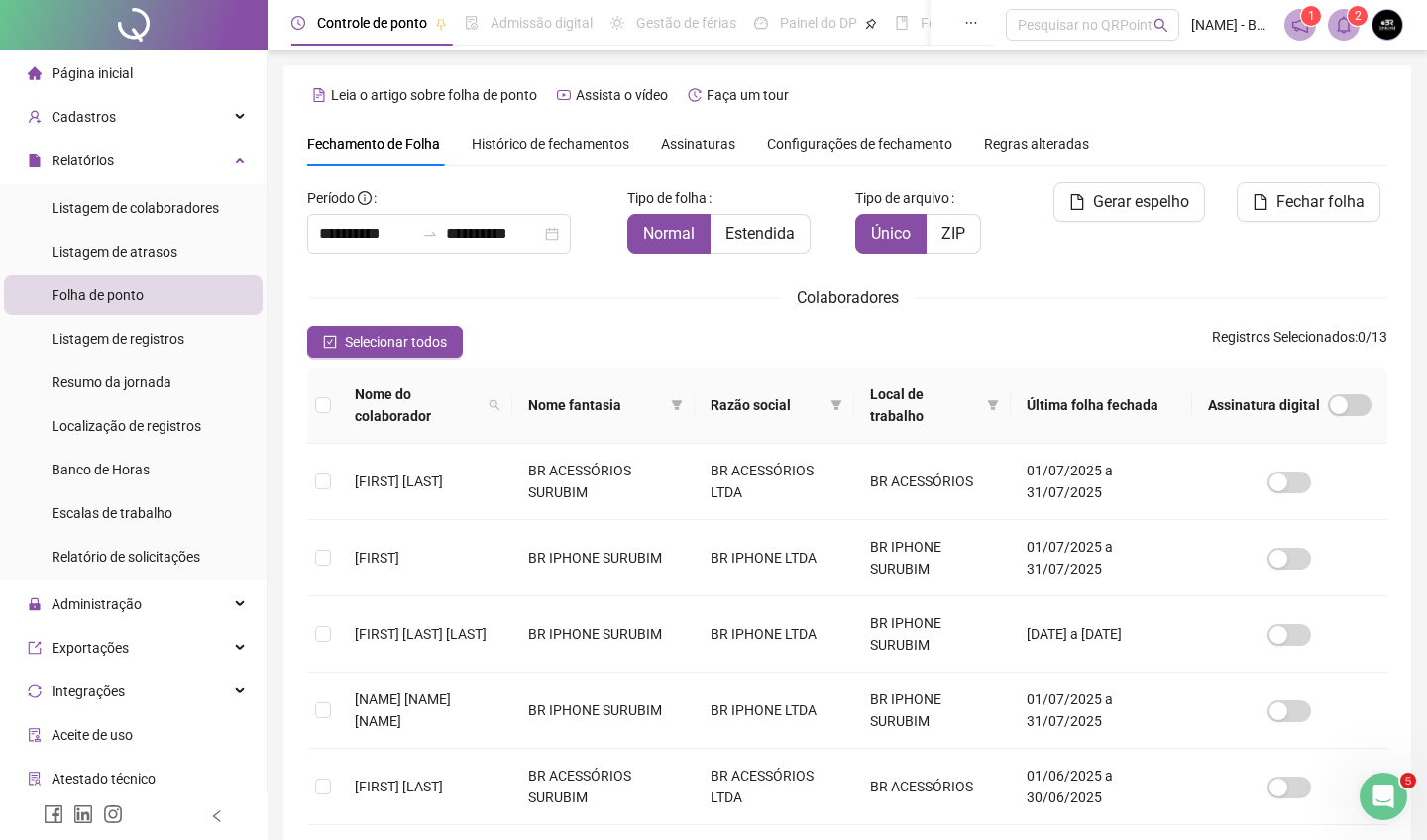 click on "Colaboradores" at bounding box center (847, 297) 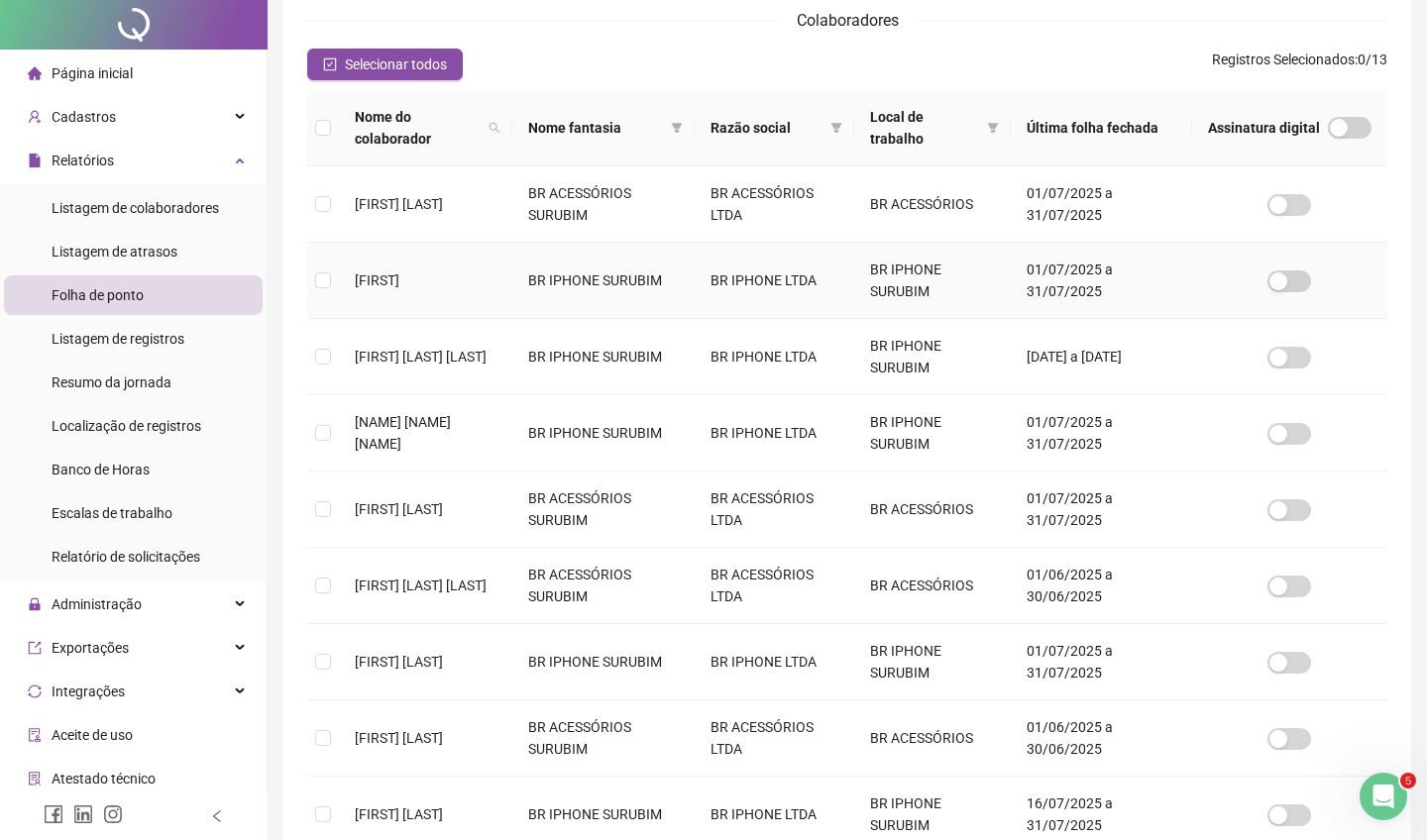 scroll, scrollTop: 0, scrollLeft: 0, axis: both 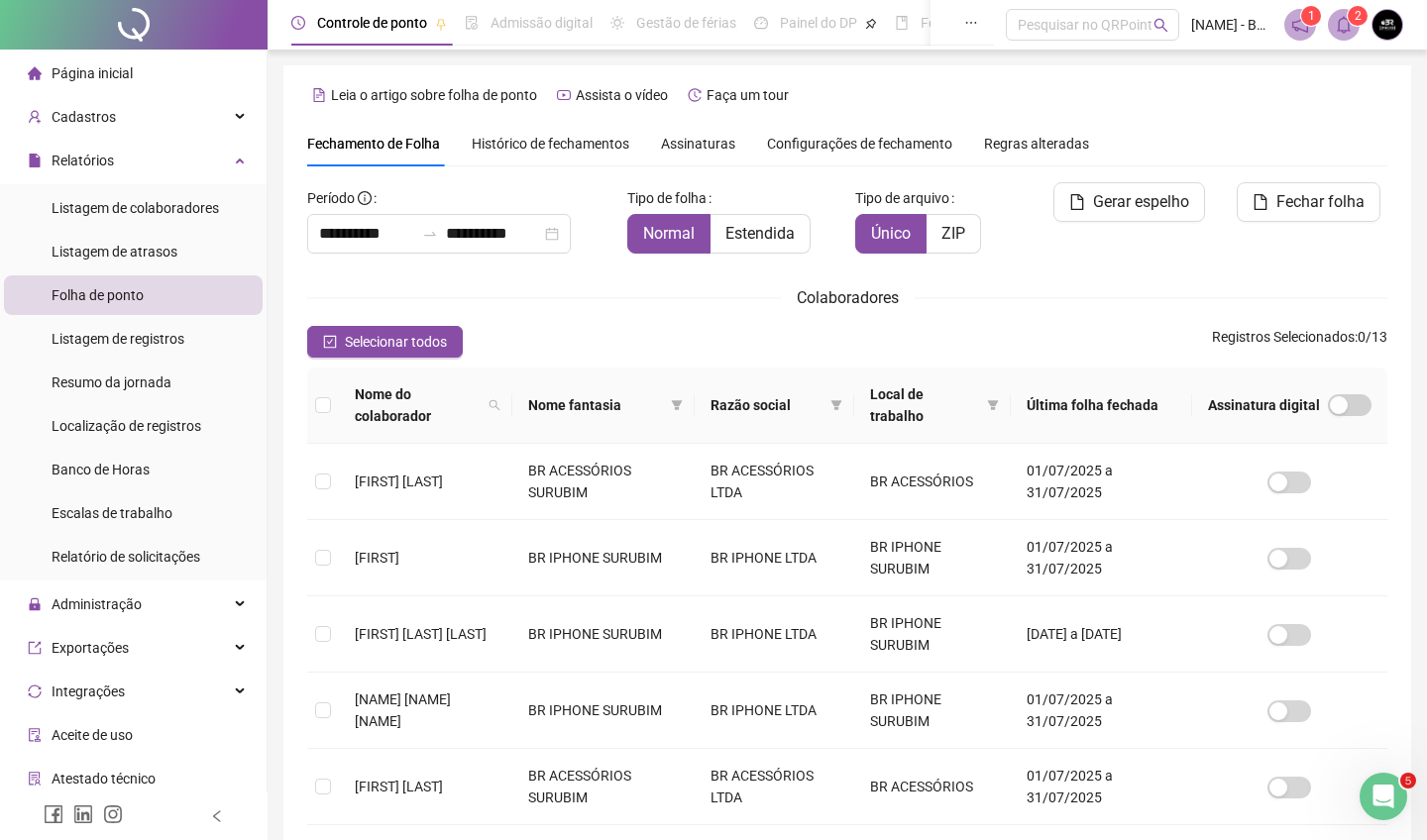 click on "Leia o artigo sobre folha de ponto Assista o vídeo Faça um tour" at bounding box center [847, 95] 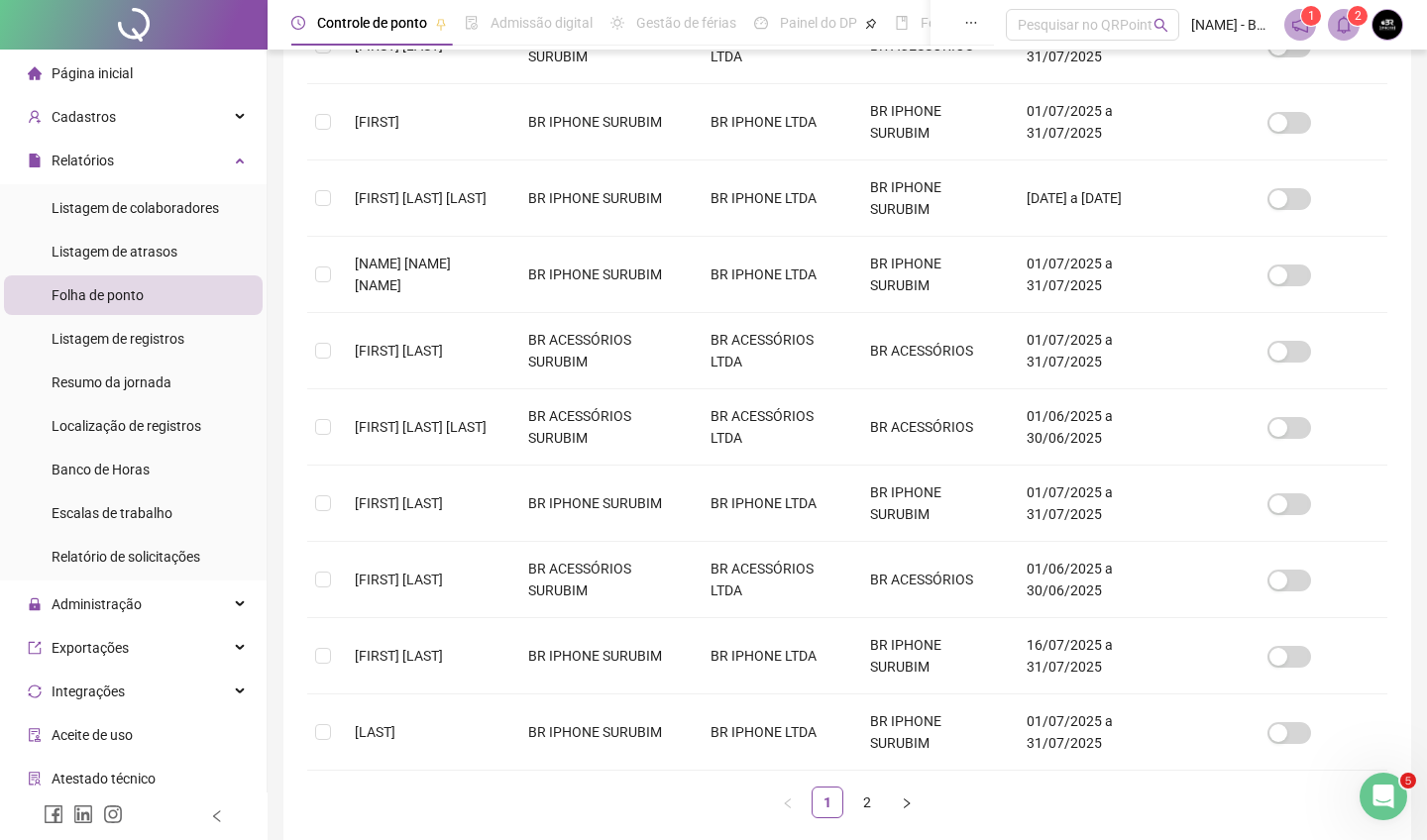 scroll, scrollTop: 475, scrollLeft: 0, axis: vertical 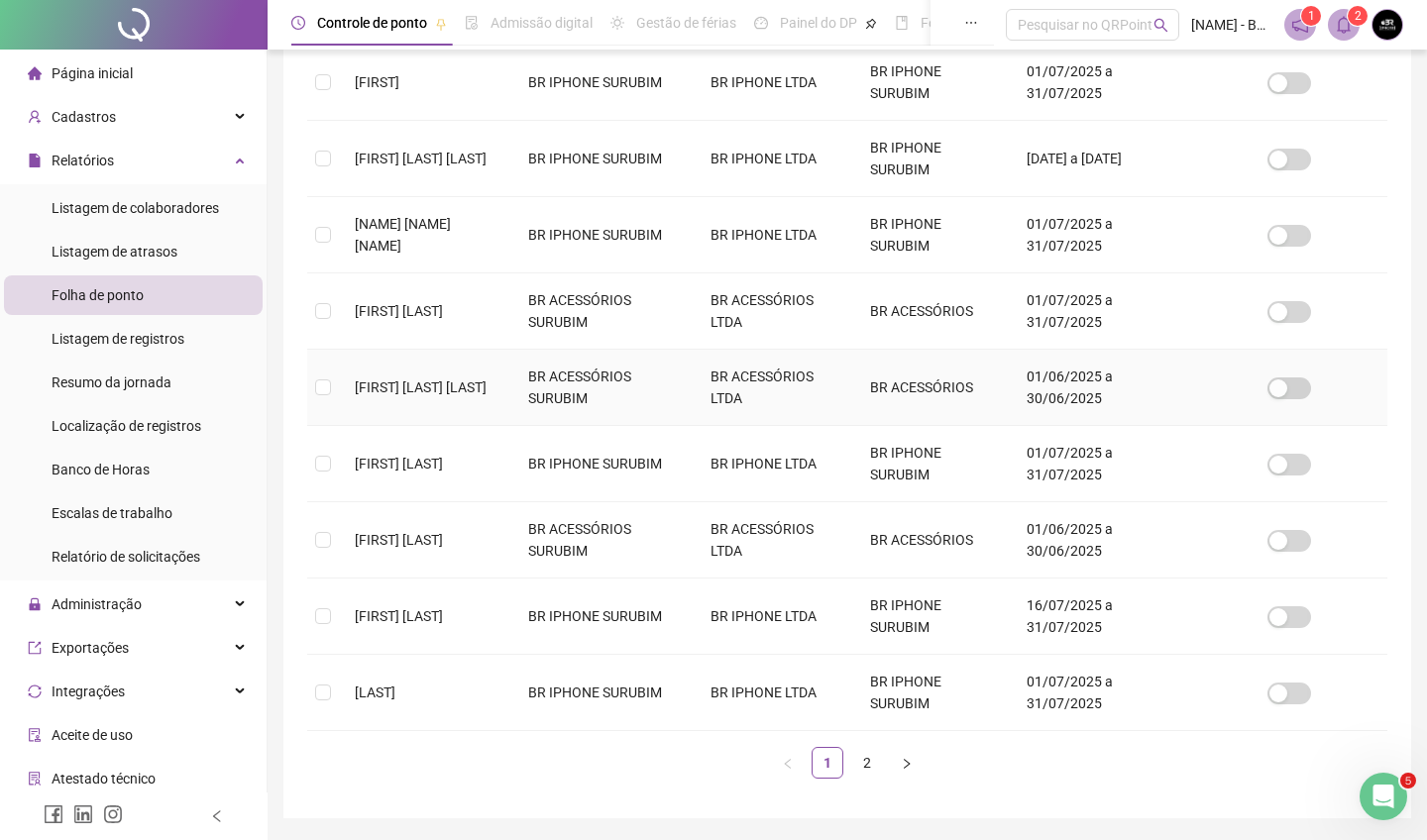 click on "BR ACESSÓRIOS LTDA" at bounding box center (774, 387) 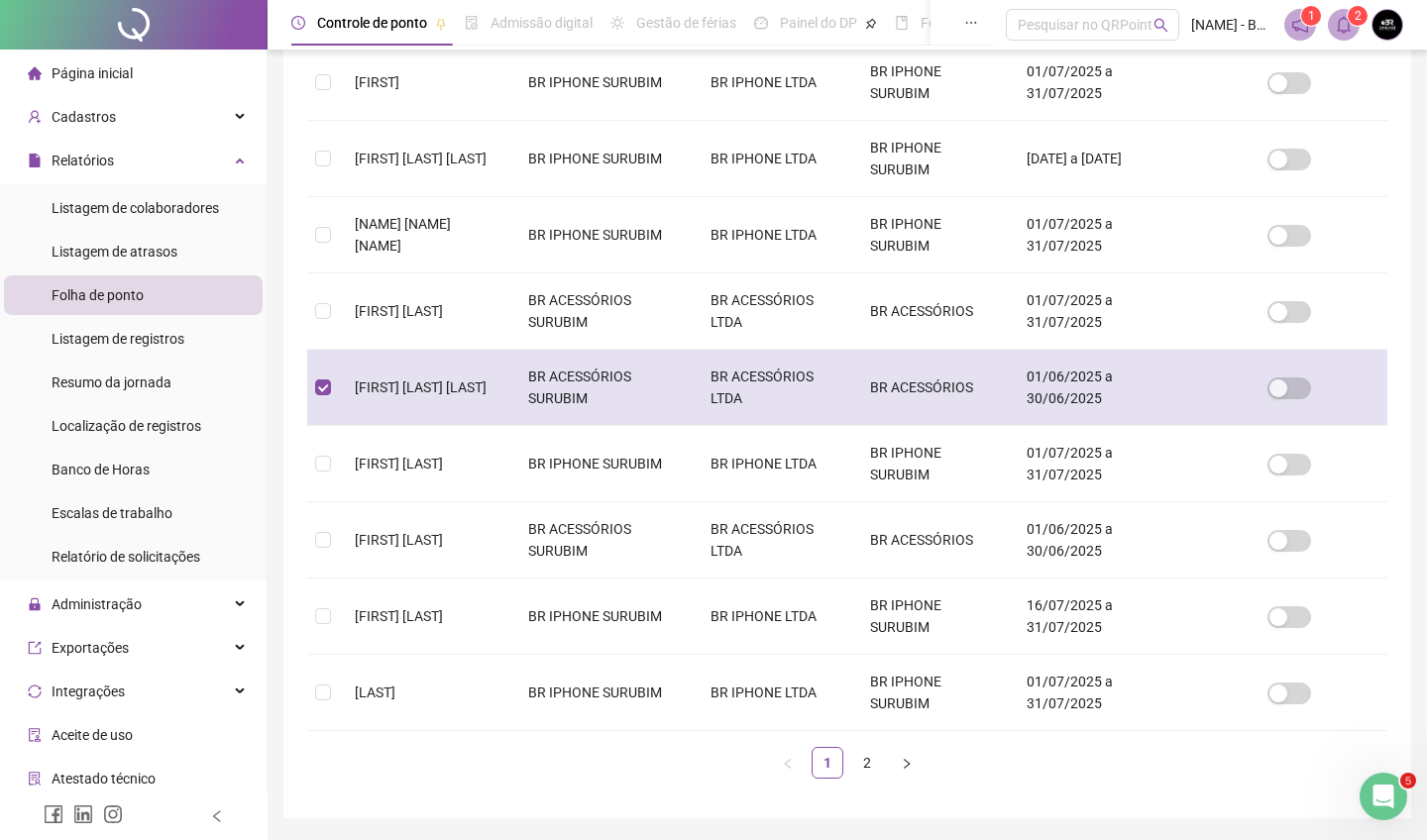 scroll, scrollTop: 0, scrollLeft: 0, axis: both 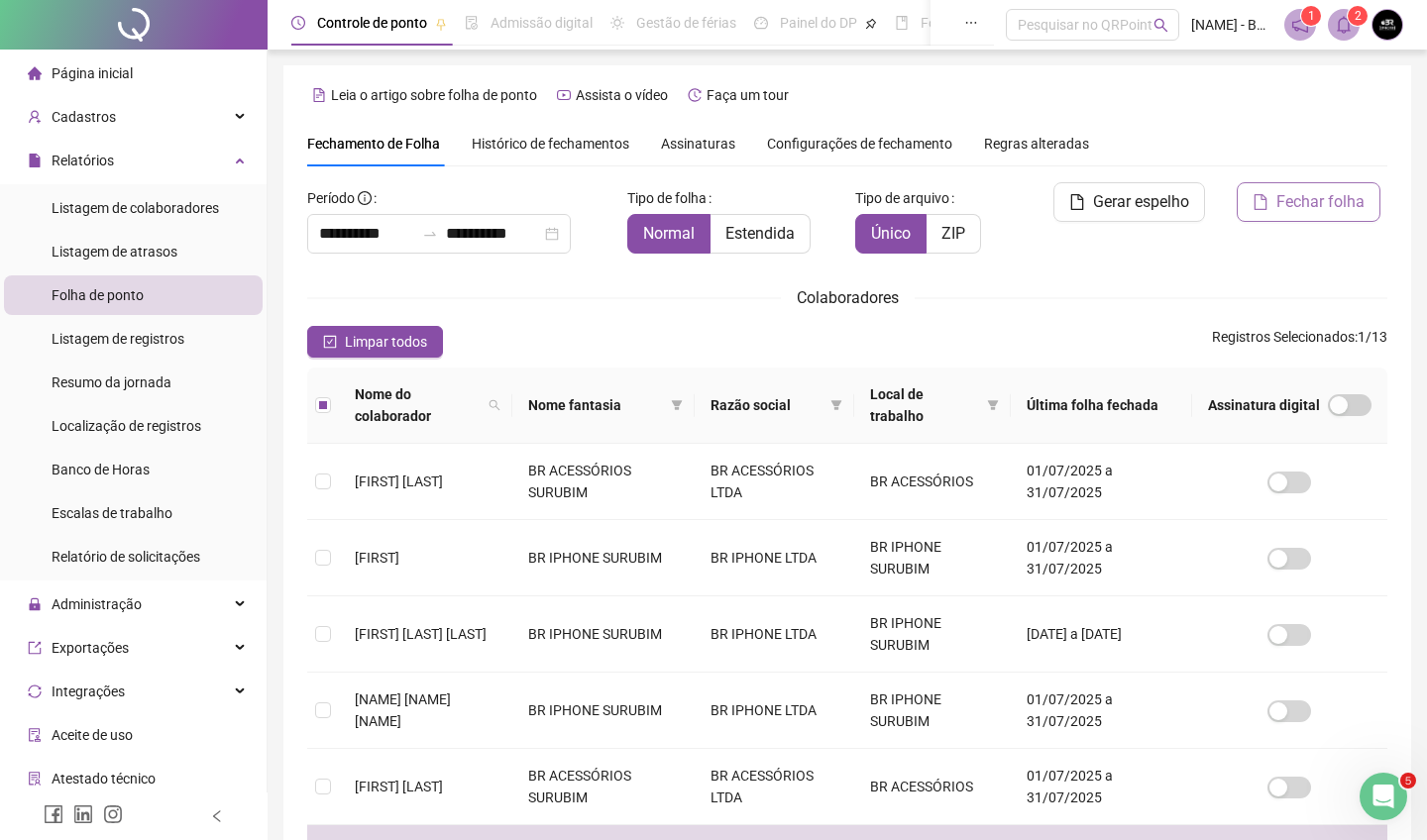 click on "Fechar folha" at bounding box center [1320, 202] 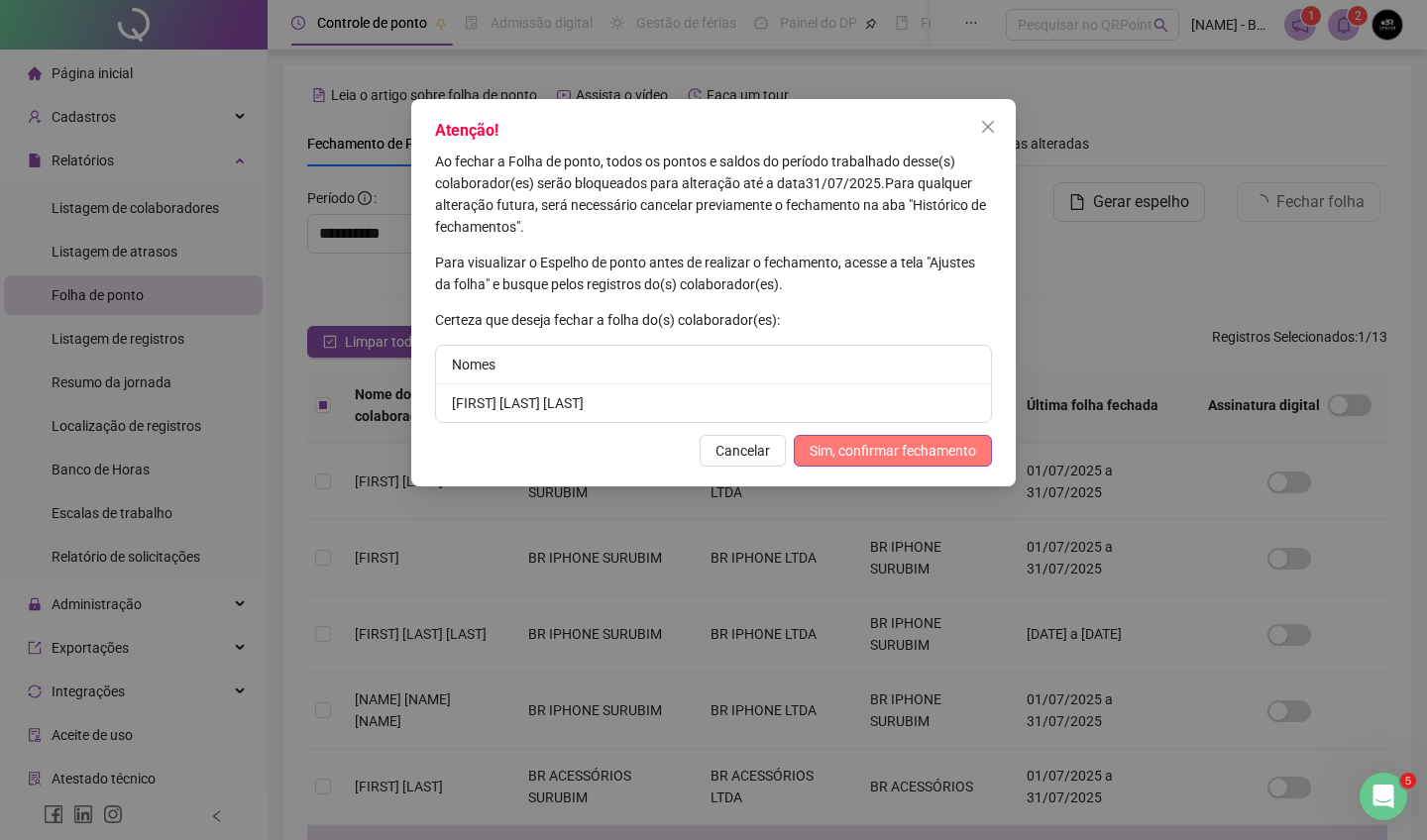click on "Sim, confirmar fechamento" at bounding box center [893, 451] 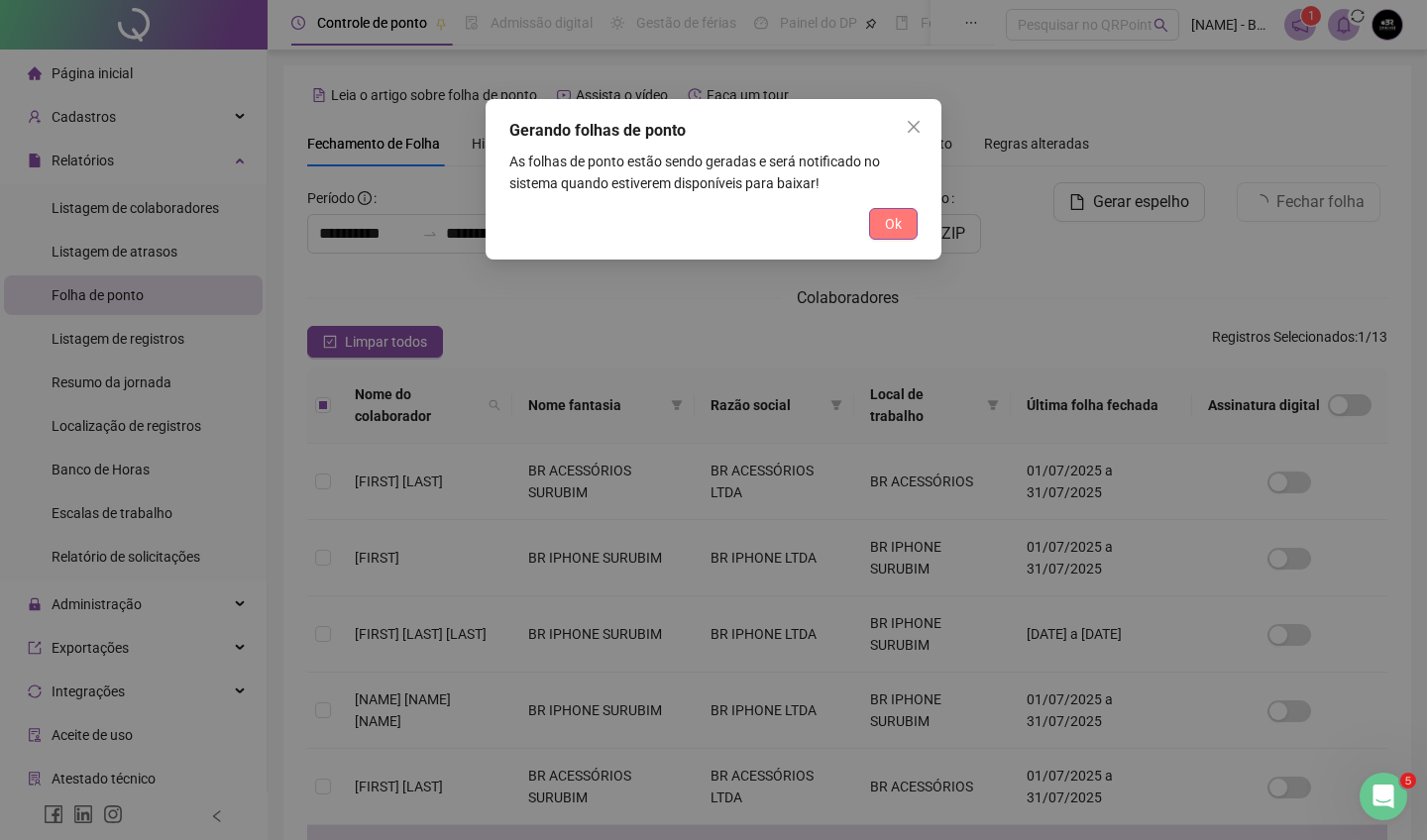 click on "Ok" at bounding box center [893, 224] 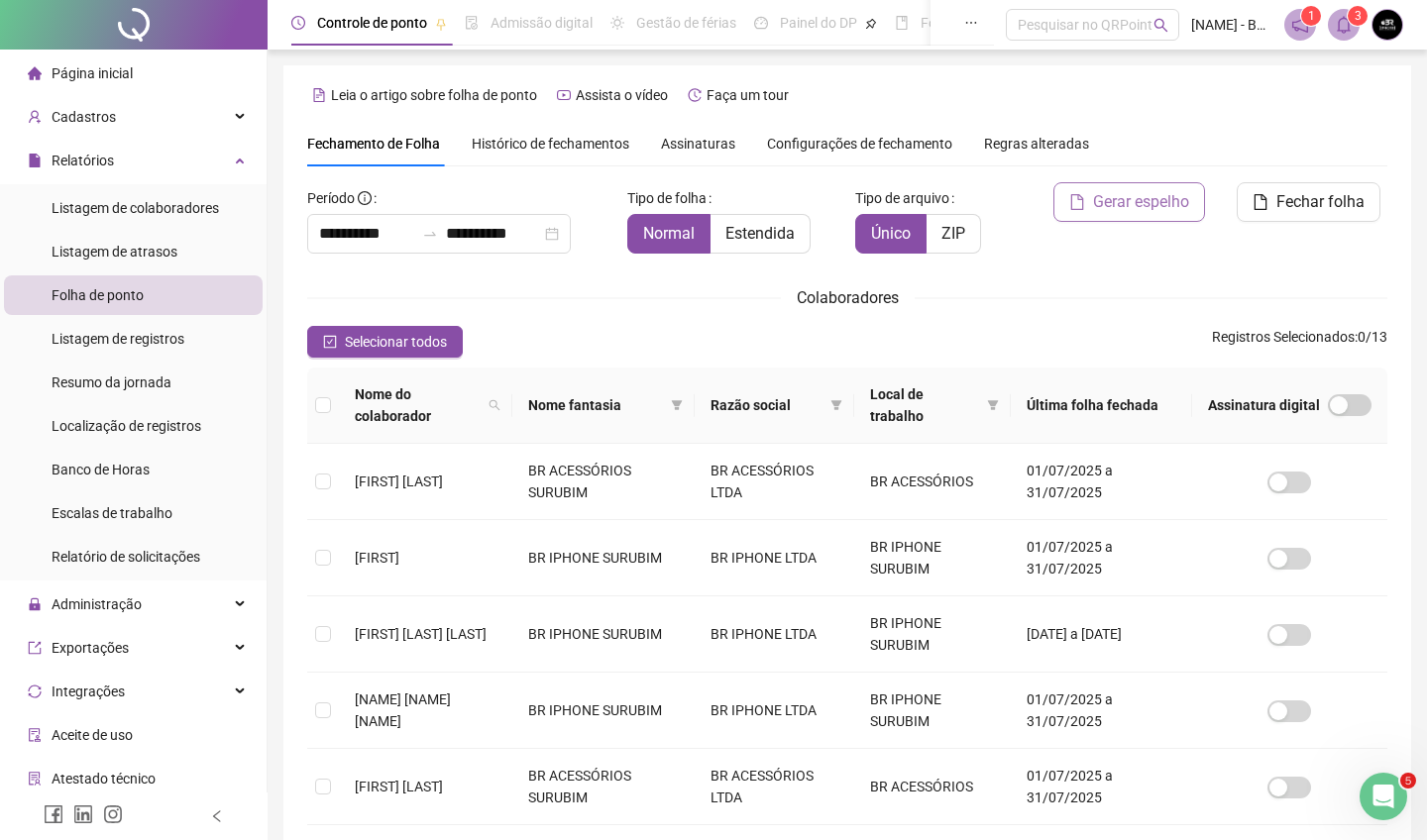 click on "Gerar espelho" at bounding box center (1141, 202) 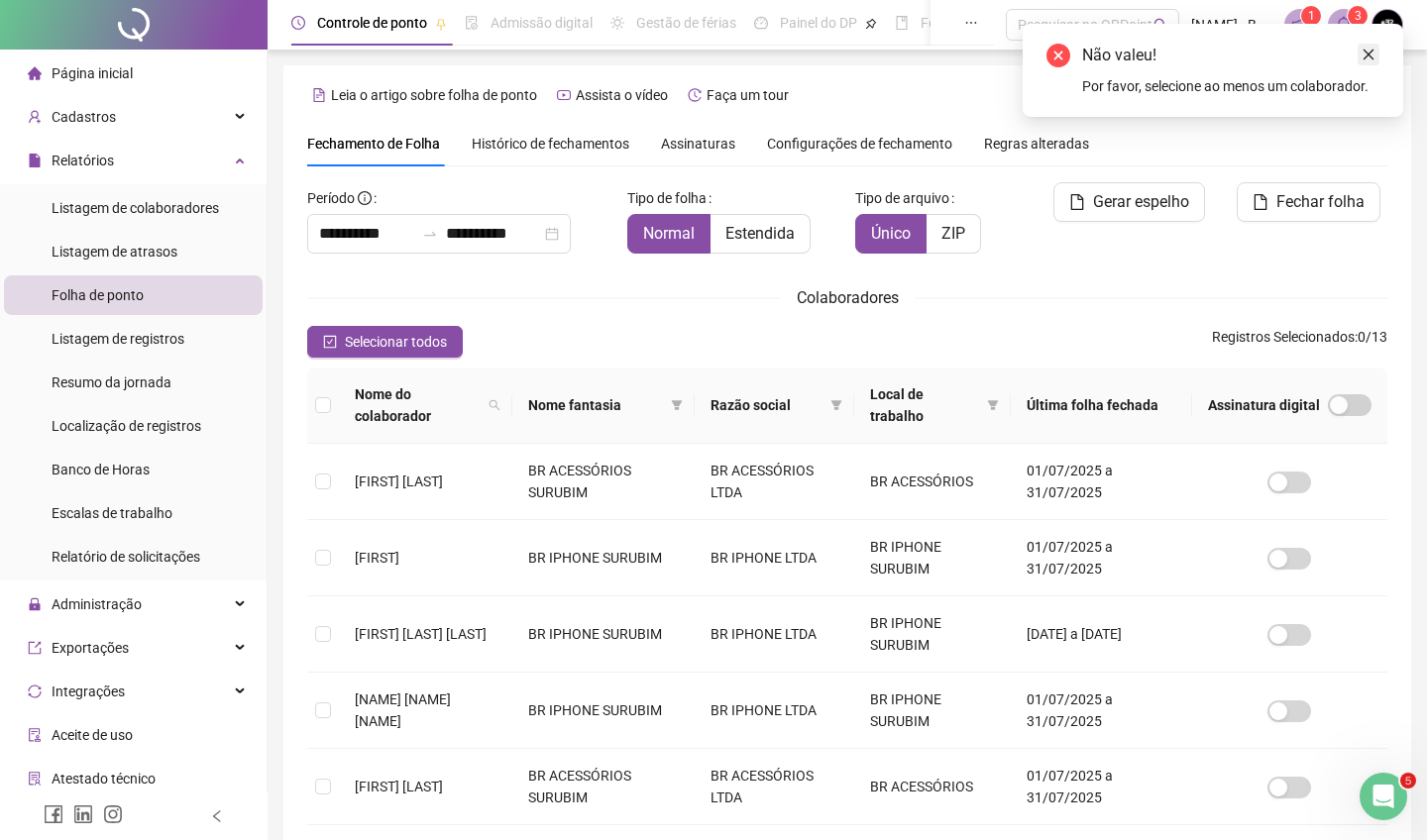 click 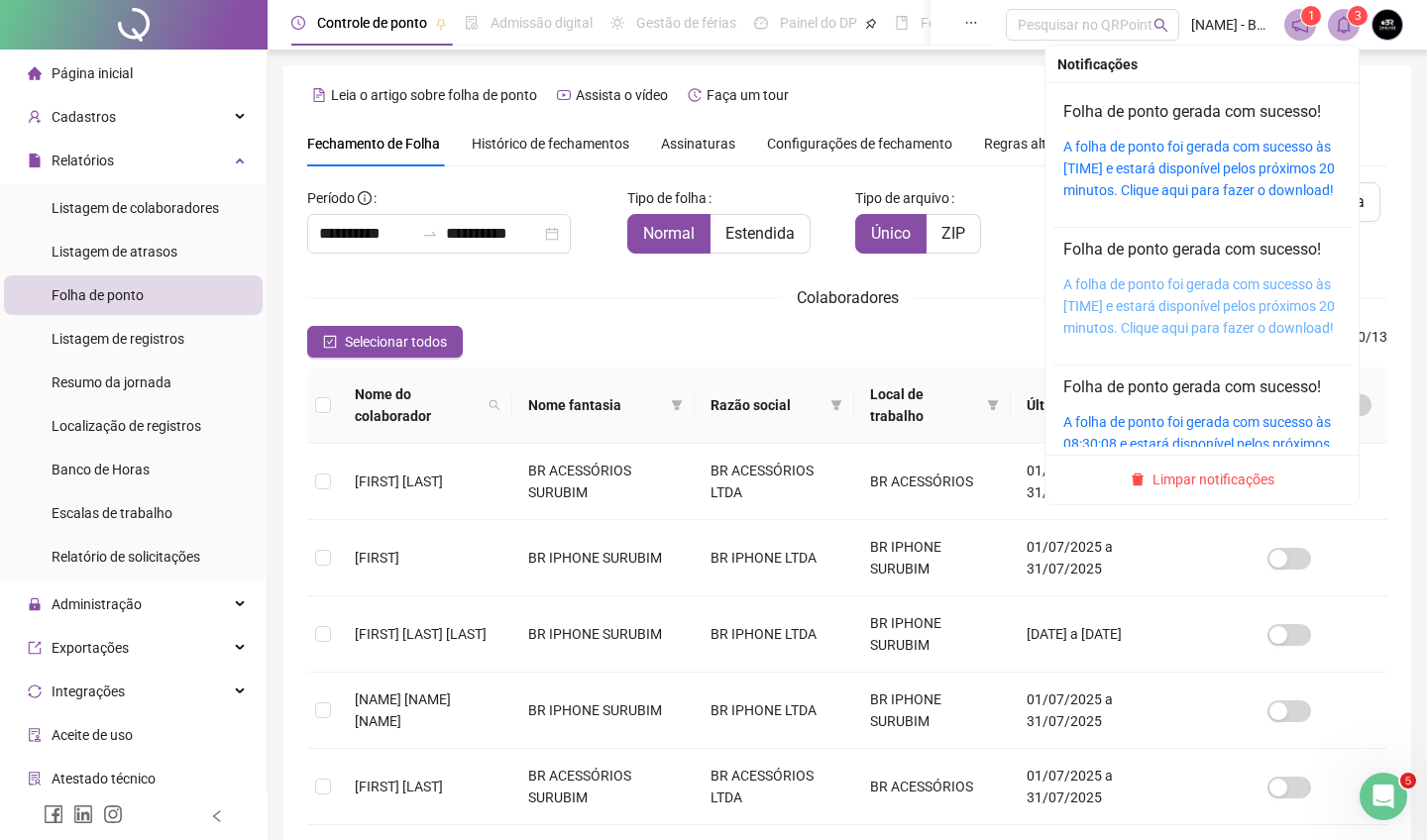click on "A folha de ponto foi gerada com sucesso às [TIME] e estará disponível pelos próximos 20 minutos.
Clique aqui para fazer o download!" at bounding box center (1199, 306) 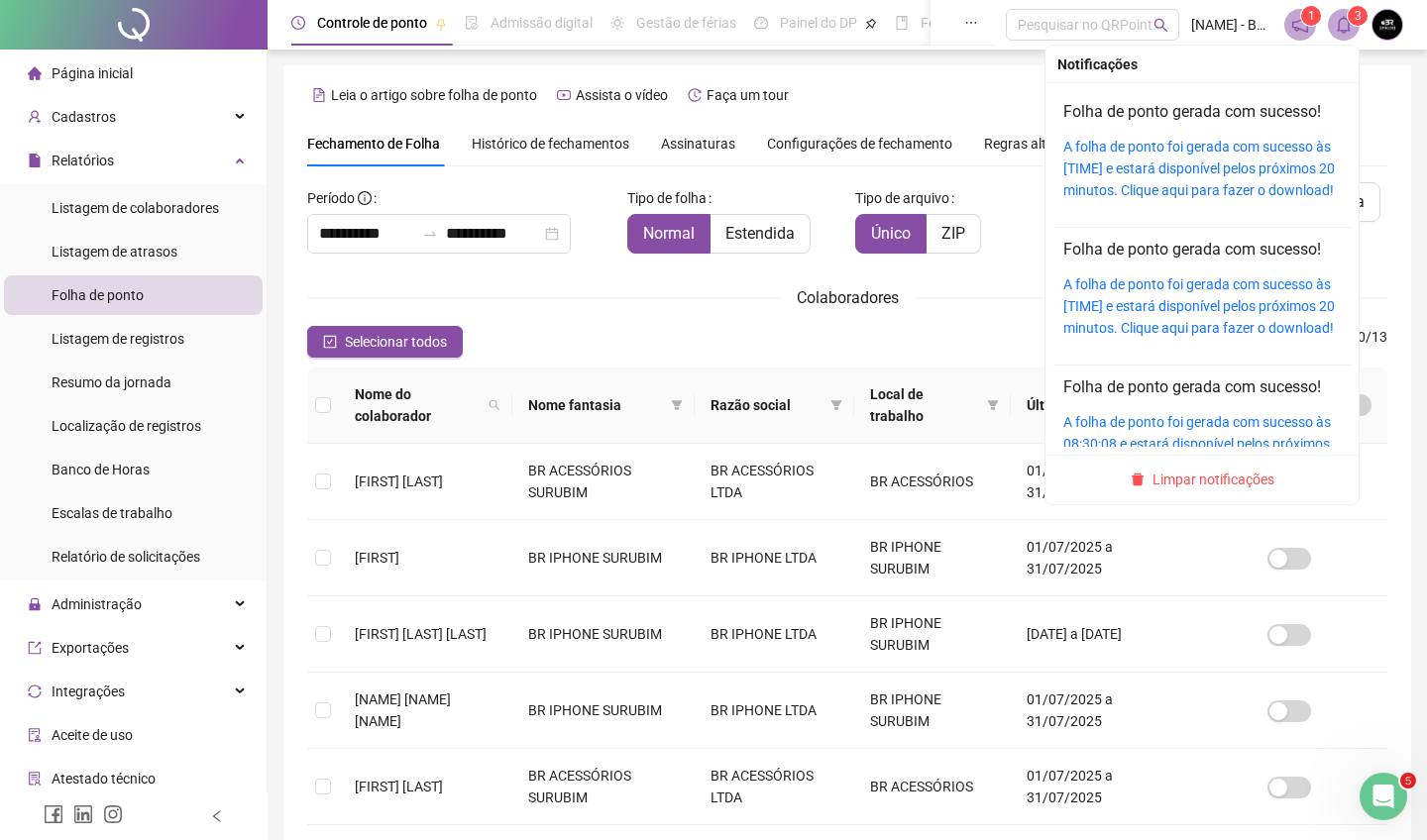 click on "A folha de ponto foi gerada com sucesso às [TIME] e estará disponível pelos próximos 20 minutos.
Clique aqui para fazer o download!" at bounding box center (1202, 168) 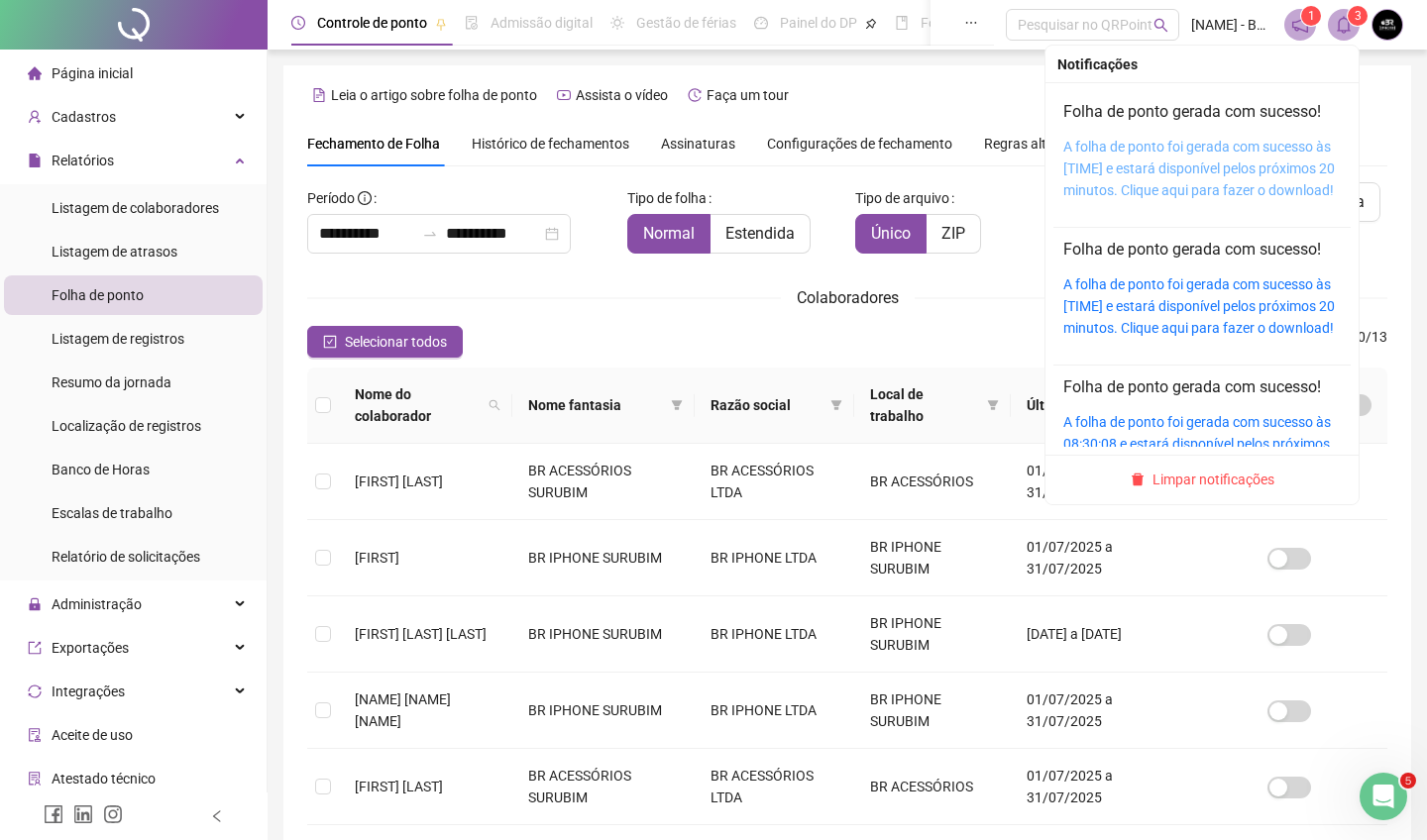 click on "A folha de ponto foi gerada com sucesso às [TIME] e estará disponível pelos próximos 20 minutos.
Clique aqui para fazer o download!" at bounding box center (1199, 168) 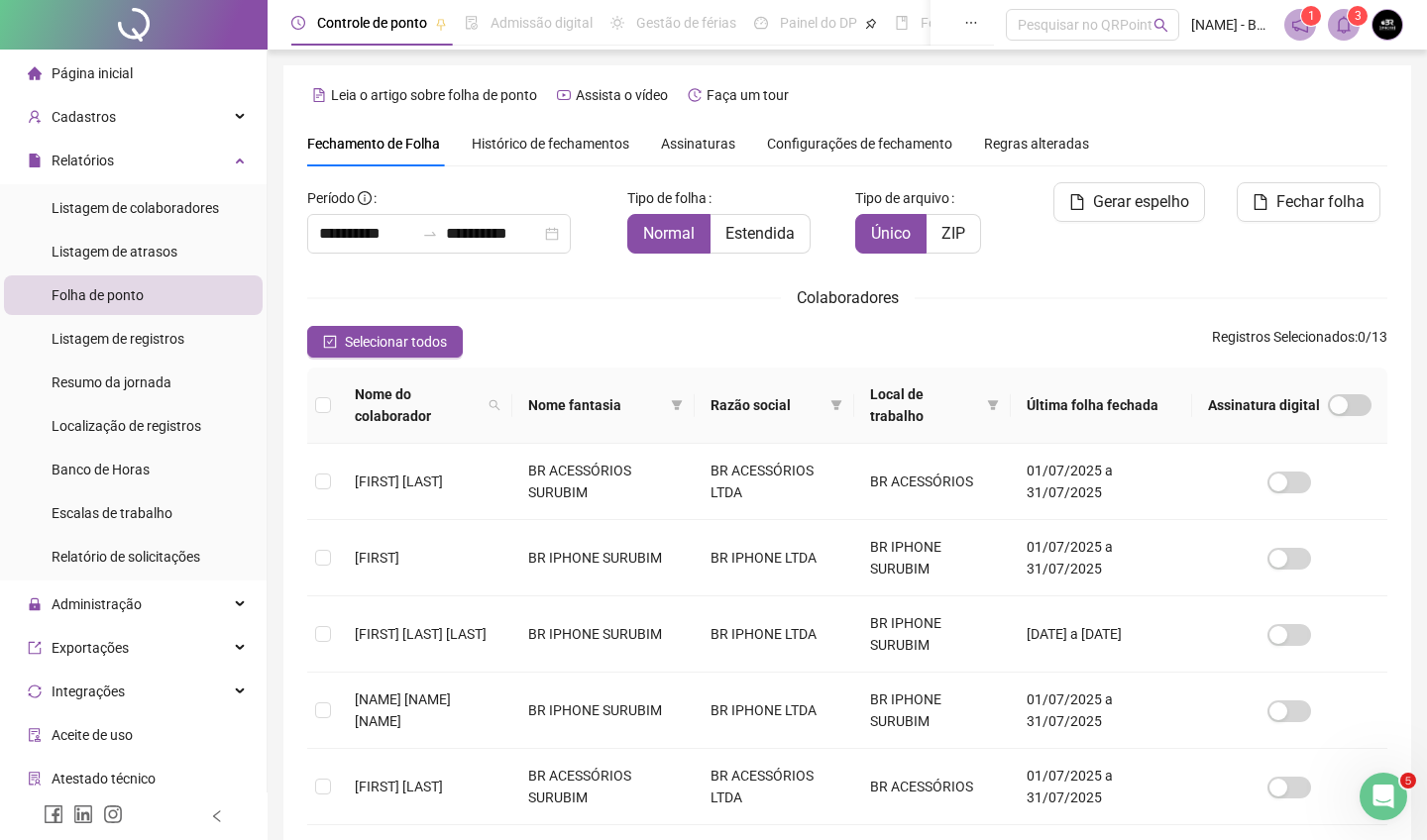 click on "Página inicial" at bounding box center [92, 73] 